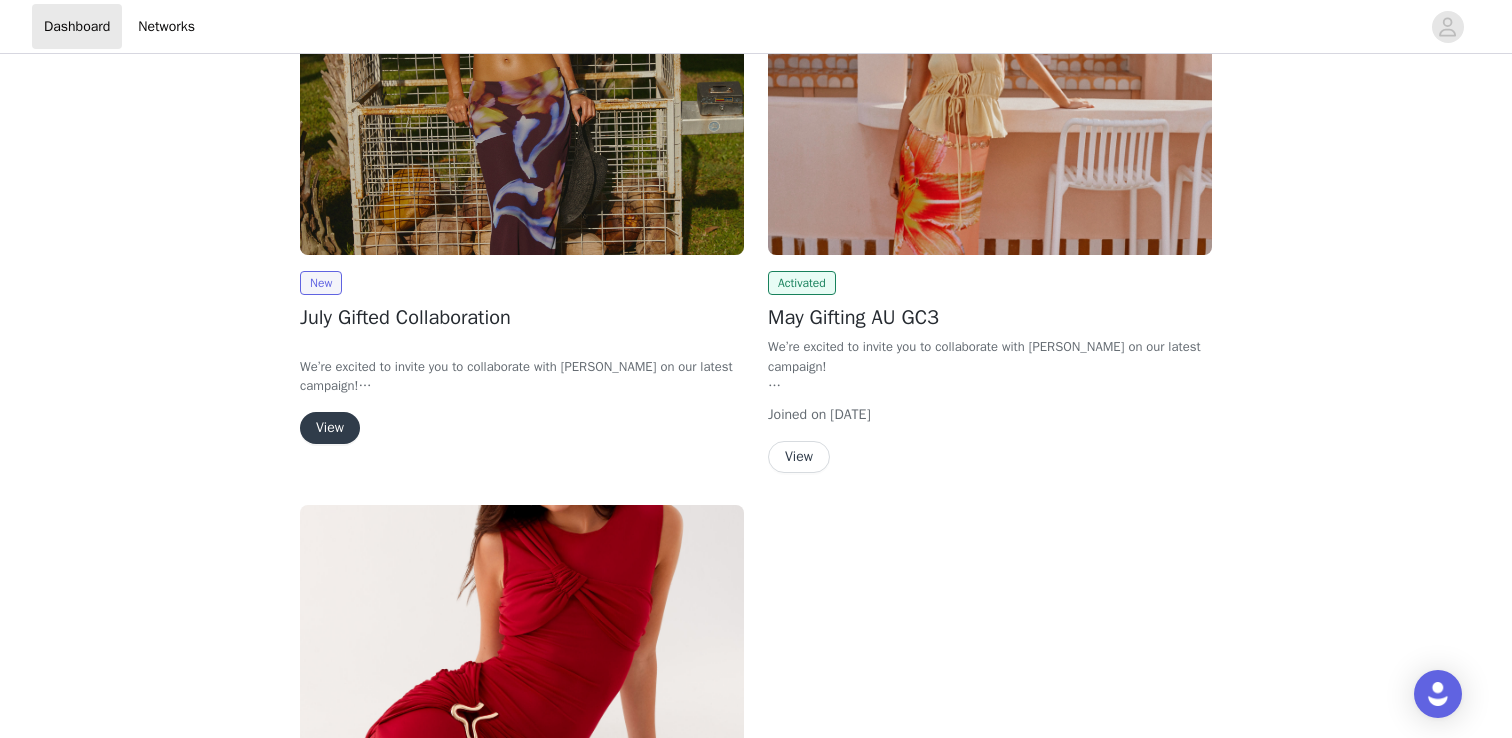 scroll, scrollTop: 413, scrollLeft: 0, axis: vertical 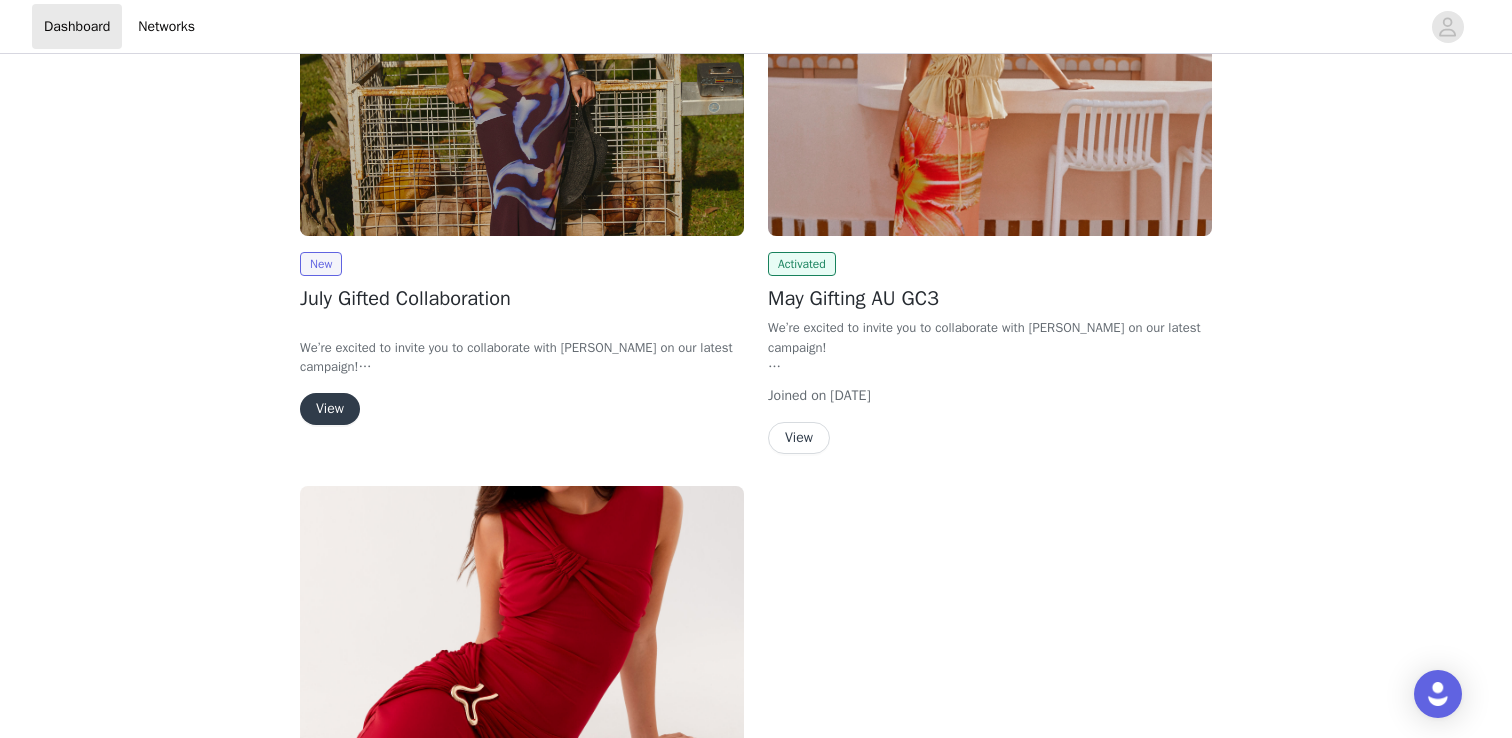 click on "View" at bounding box center (330, 409) 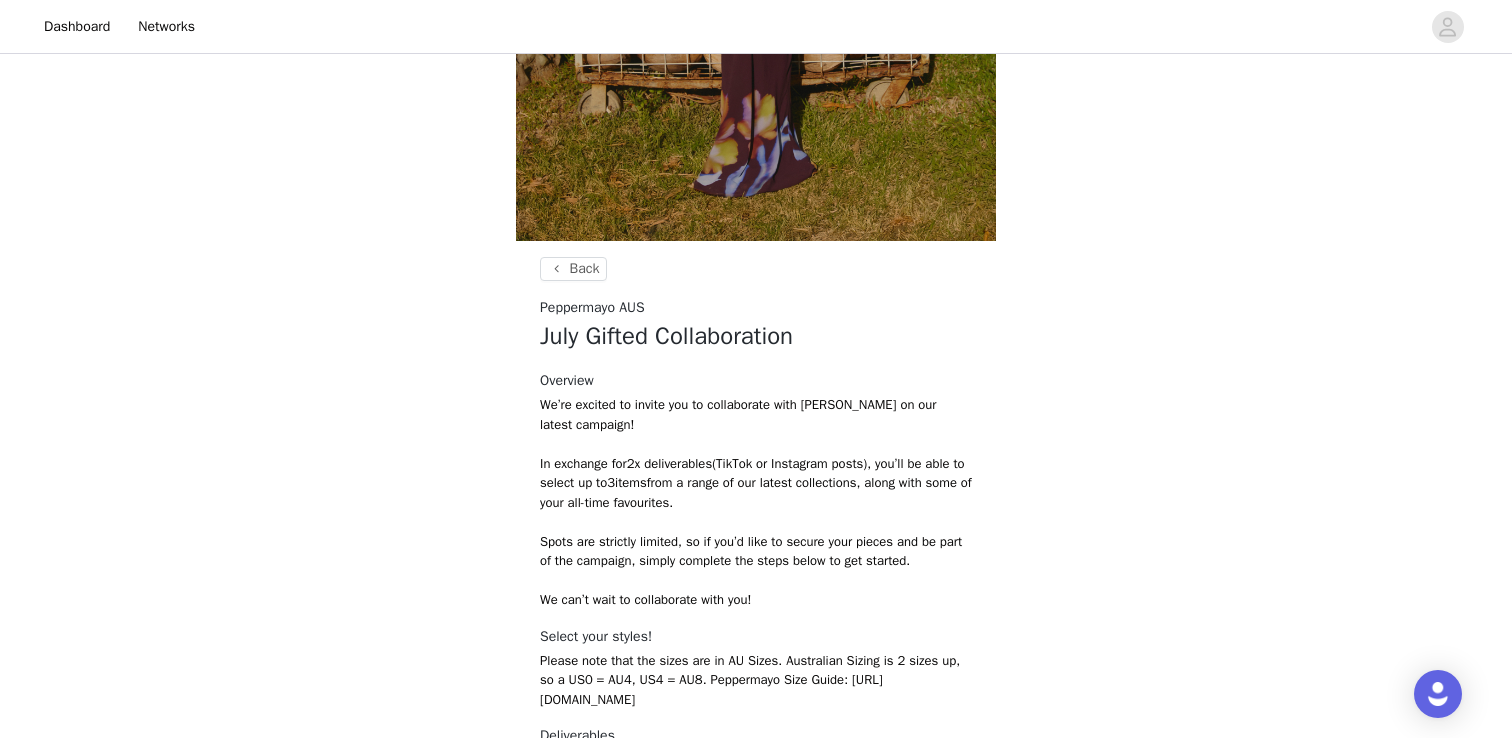 scroll, scrollTop: 757, scrollLeft: 0, axis: vertical 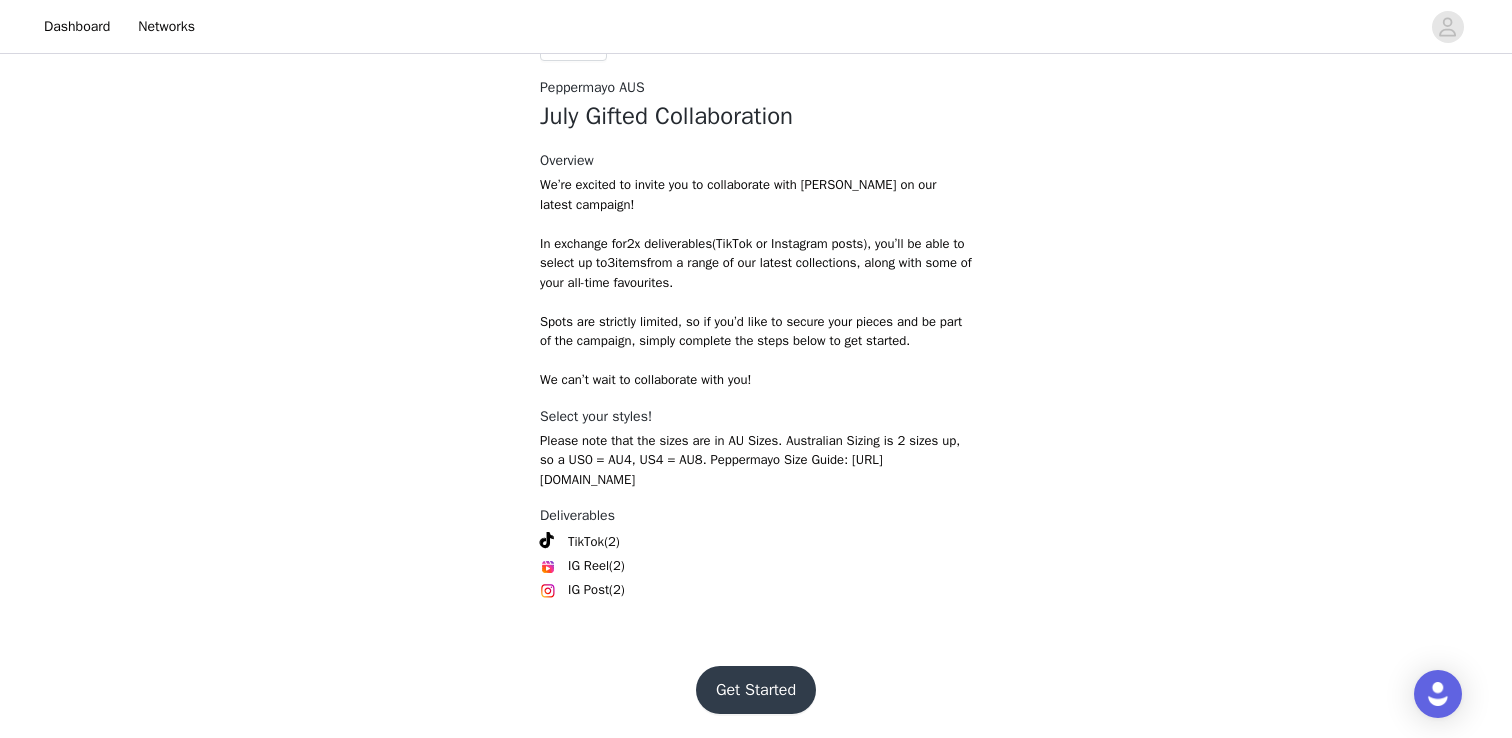 click on "Get Started" at bounding box center (756, 690) 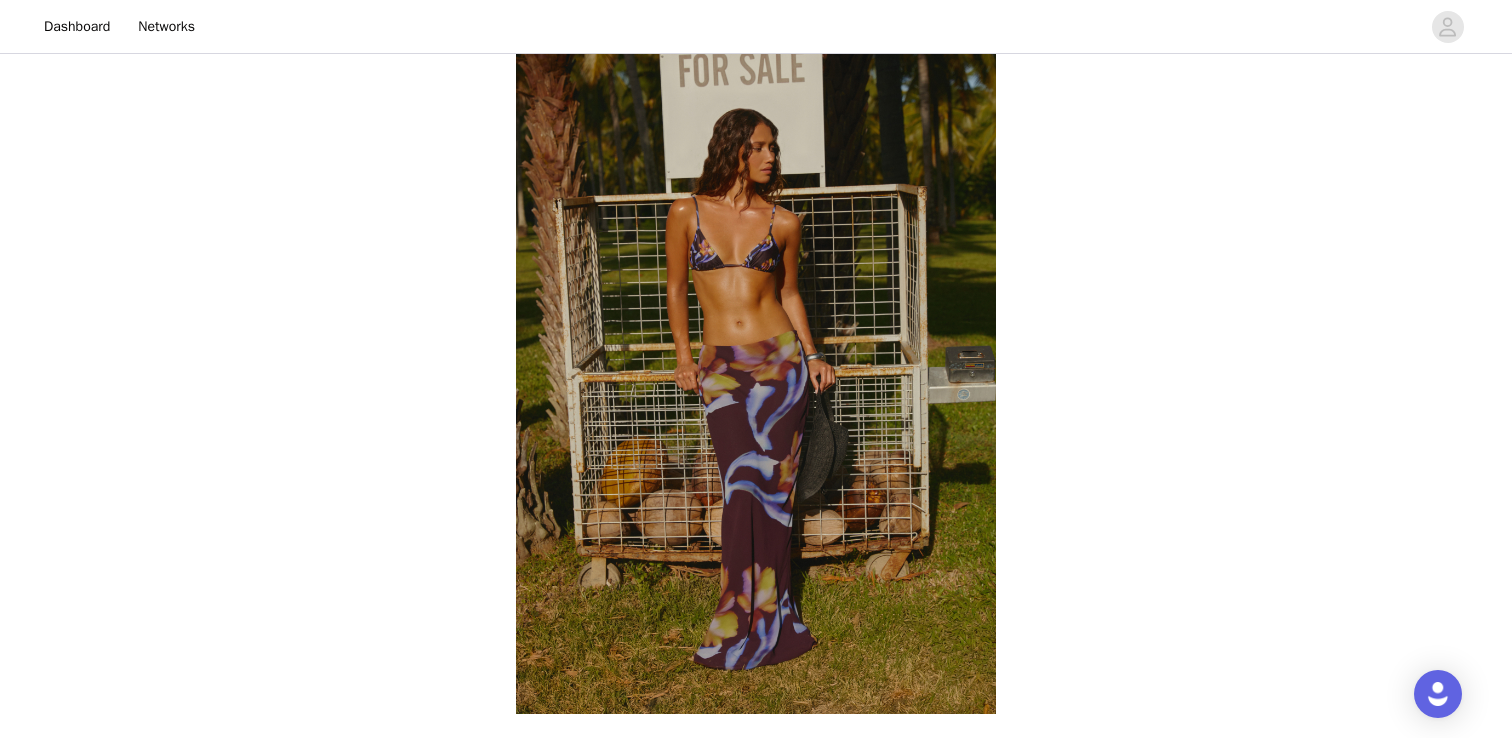 scroll, scrollTop: 757, scrollLeft: 0, axis: vertical 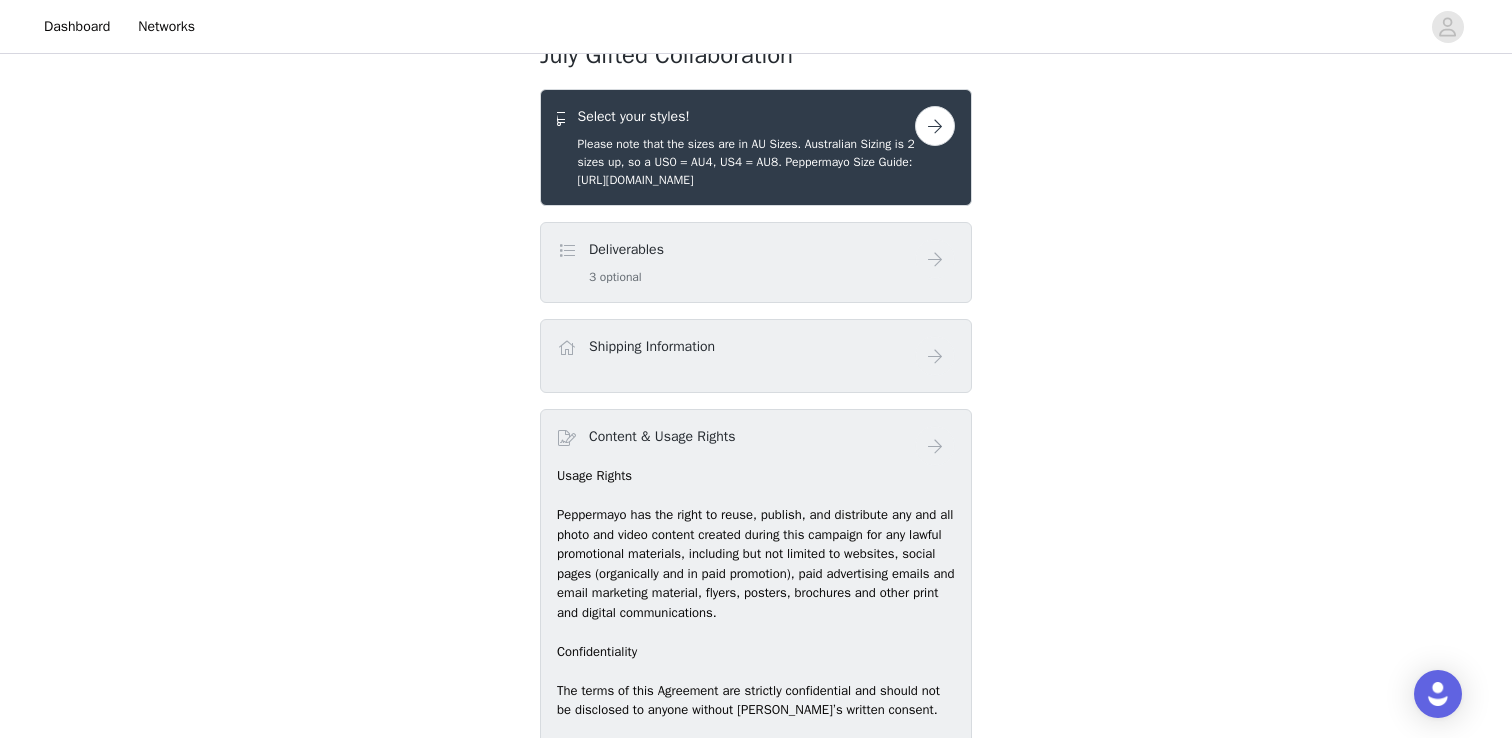 click at bounding box center [935, 126] 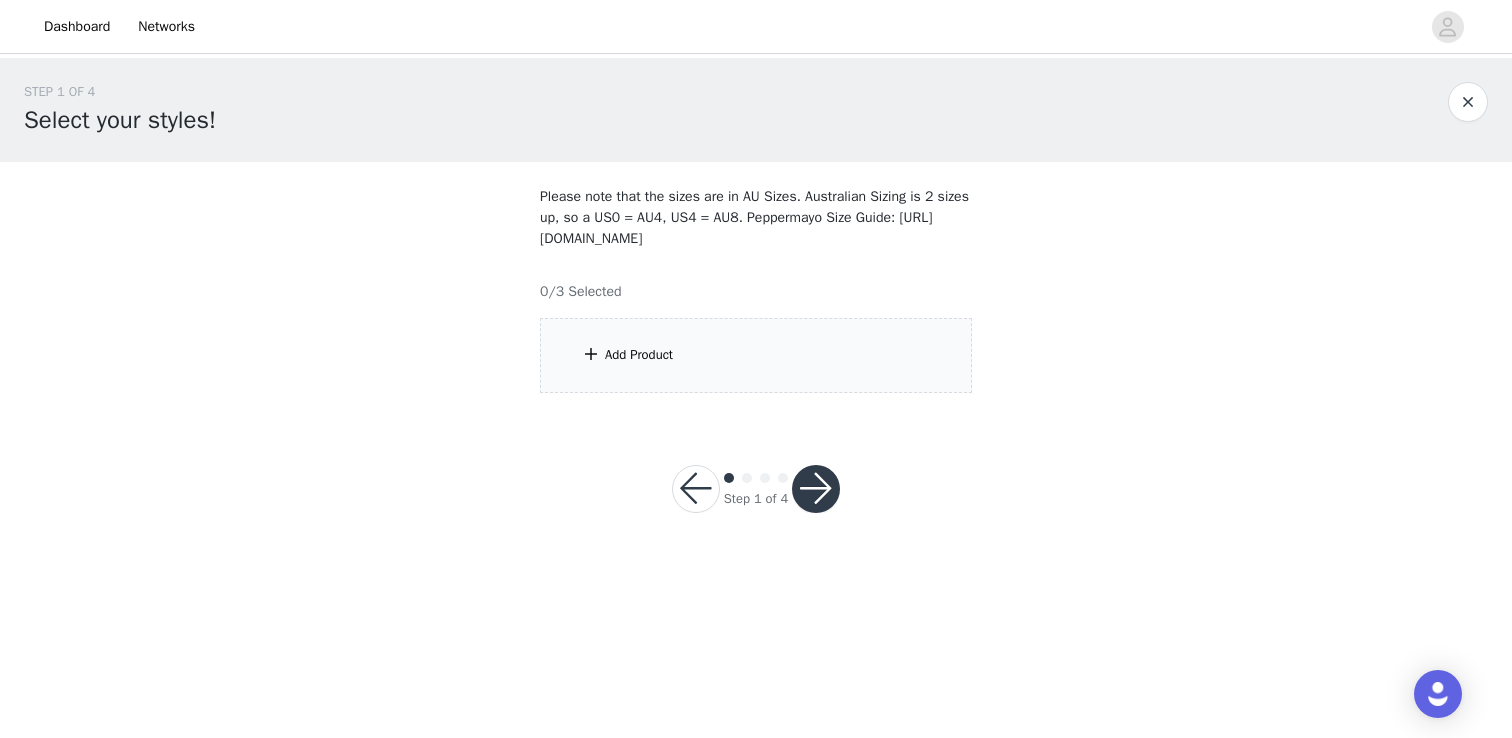 click on "Add Product" at bounding box center [756, 355] 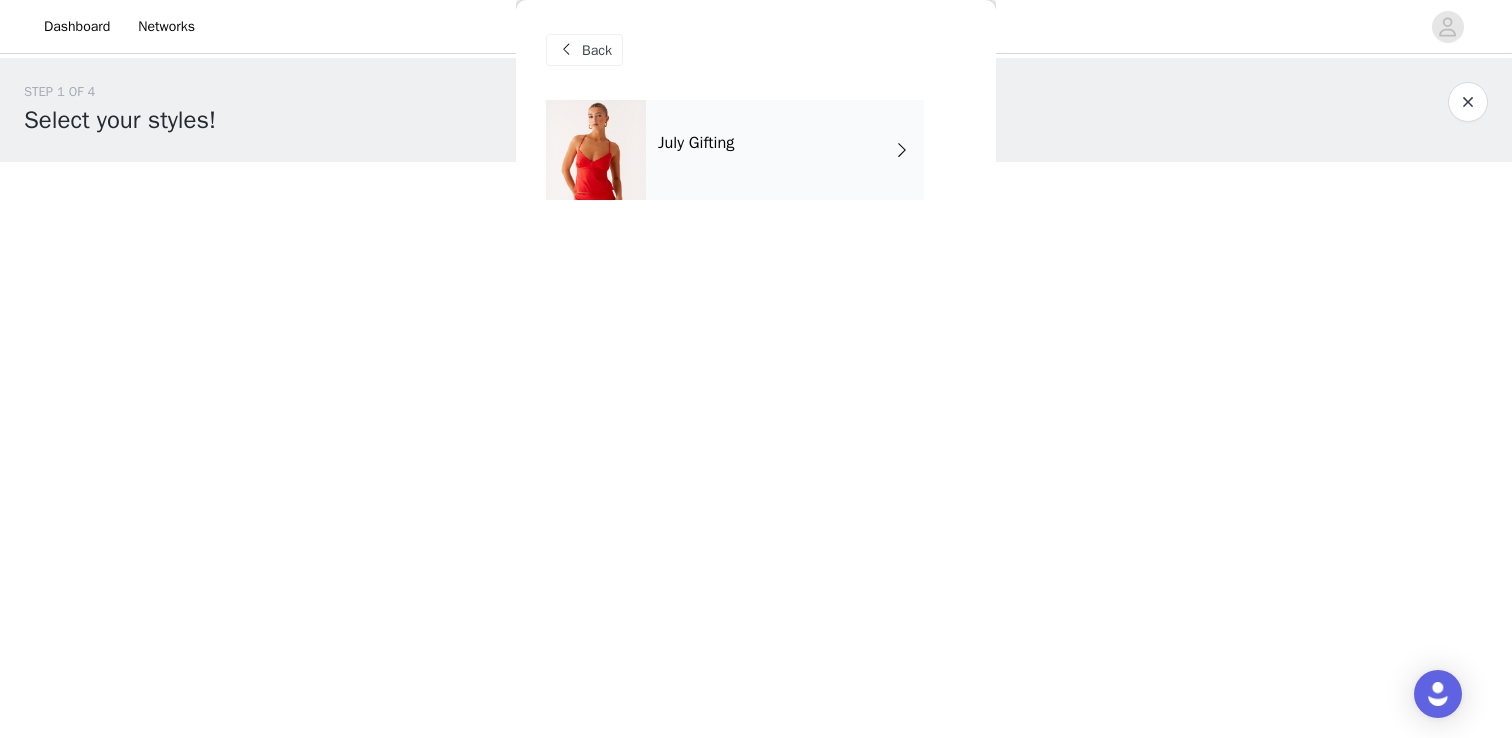 click on "July Gifting" at bounding box center [785, 150] 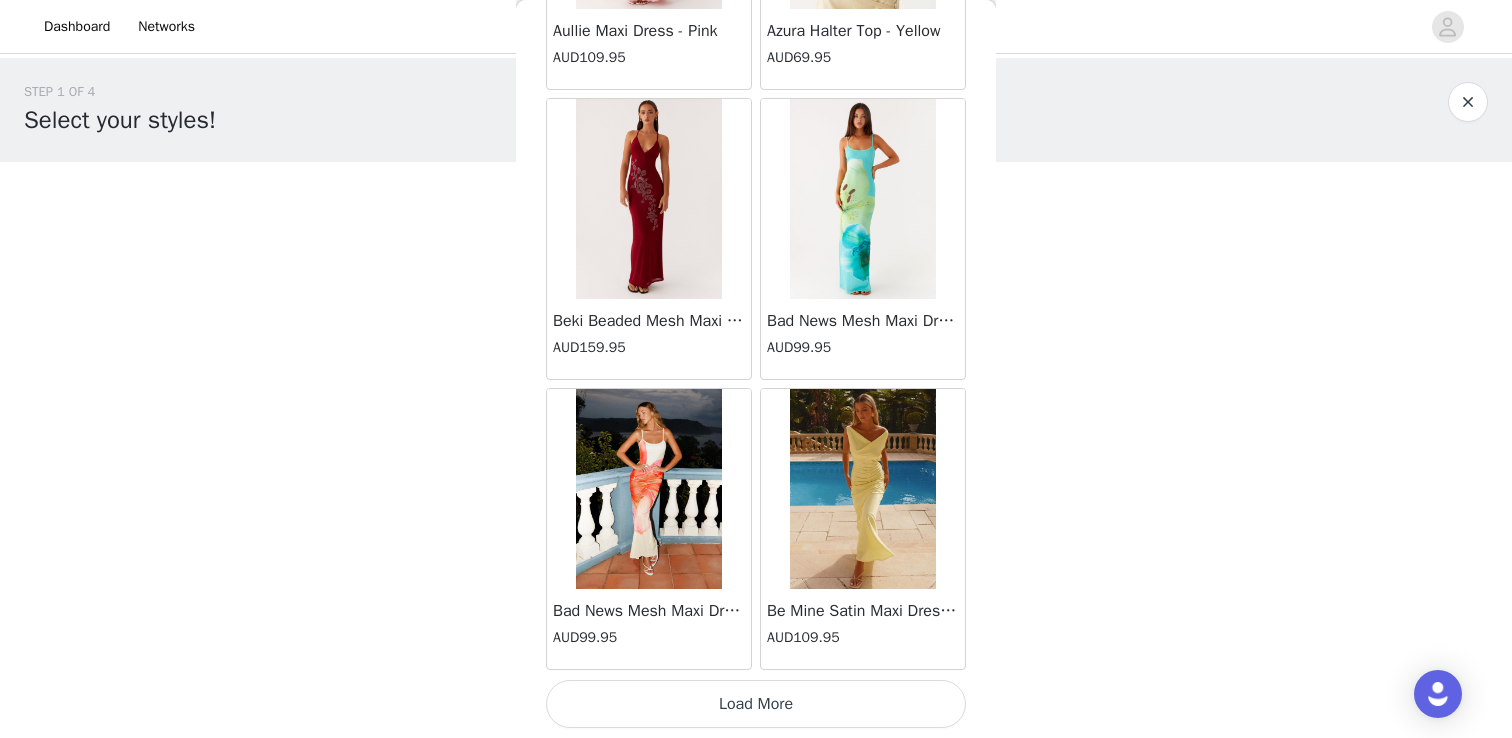 click on "Load More" at bounding box center [756, 704] 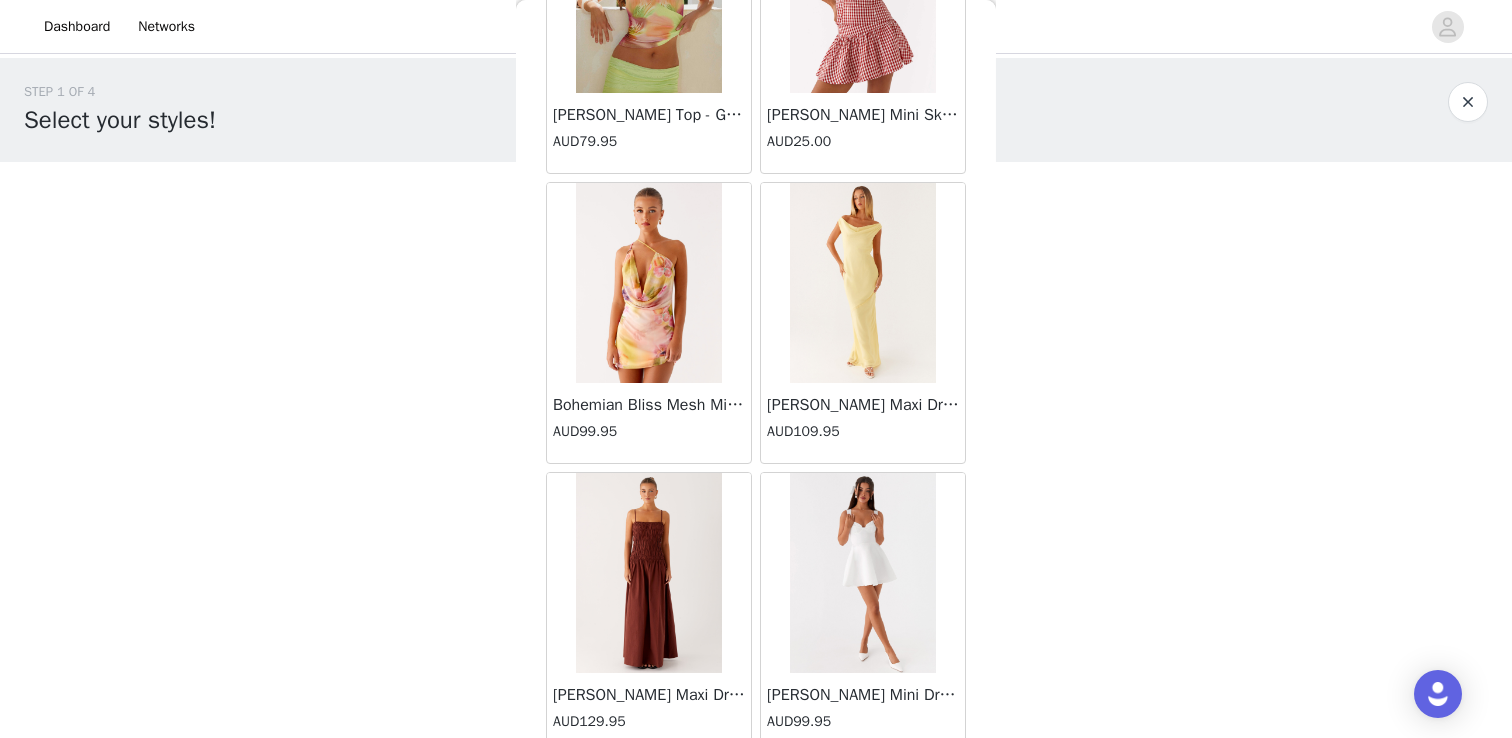 scroll, scrollTop: 5222, scrollLeft: 0, axis: vertical 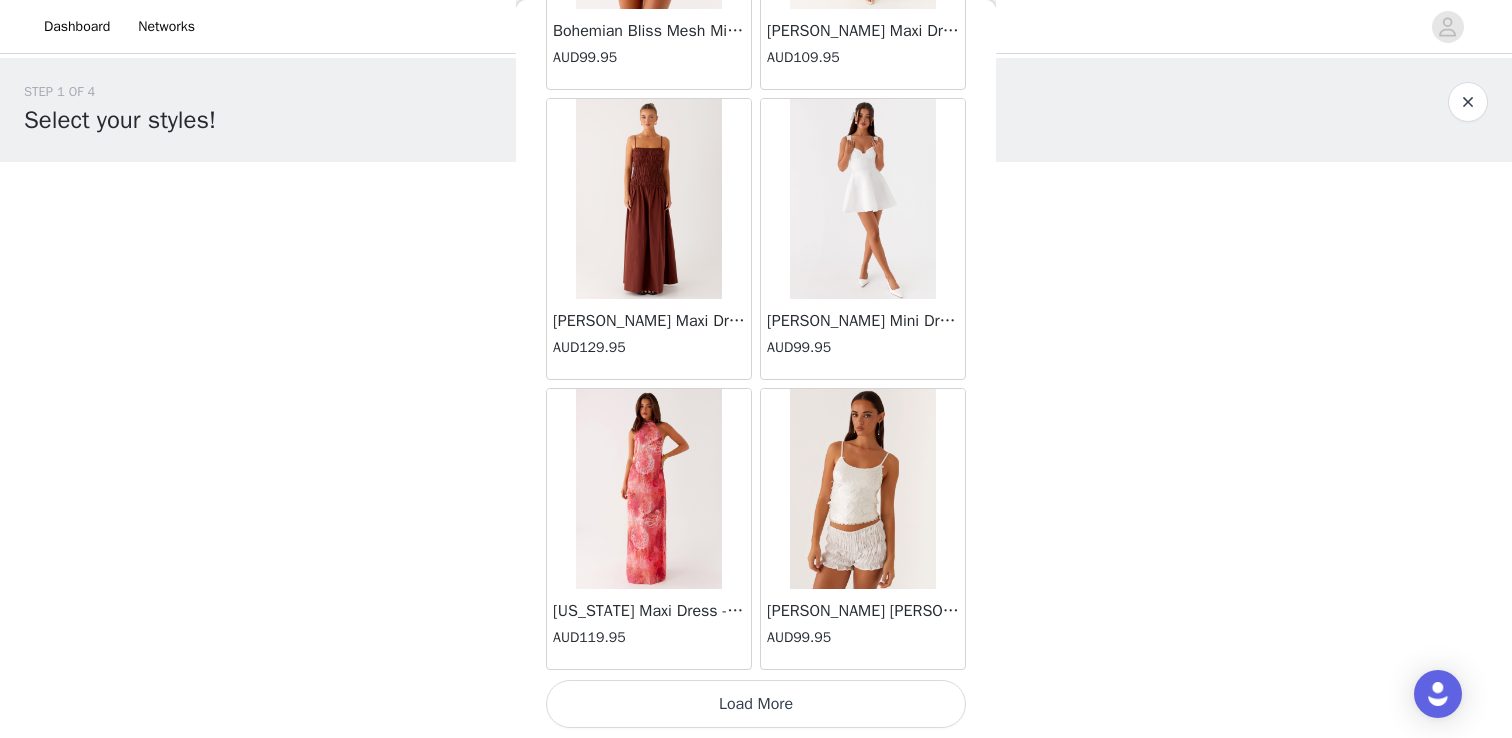 click on "Load More" at bounding box center [756, 704] 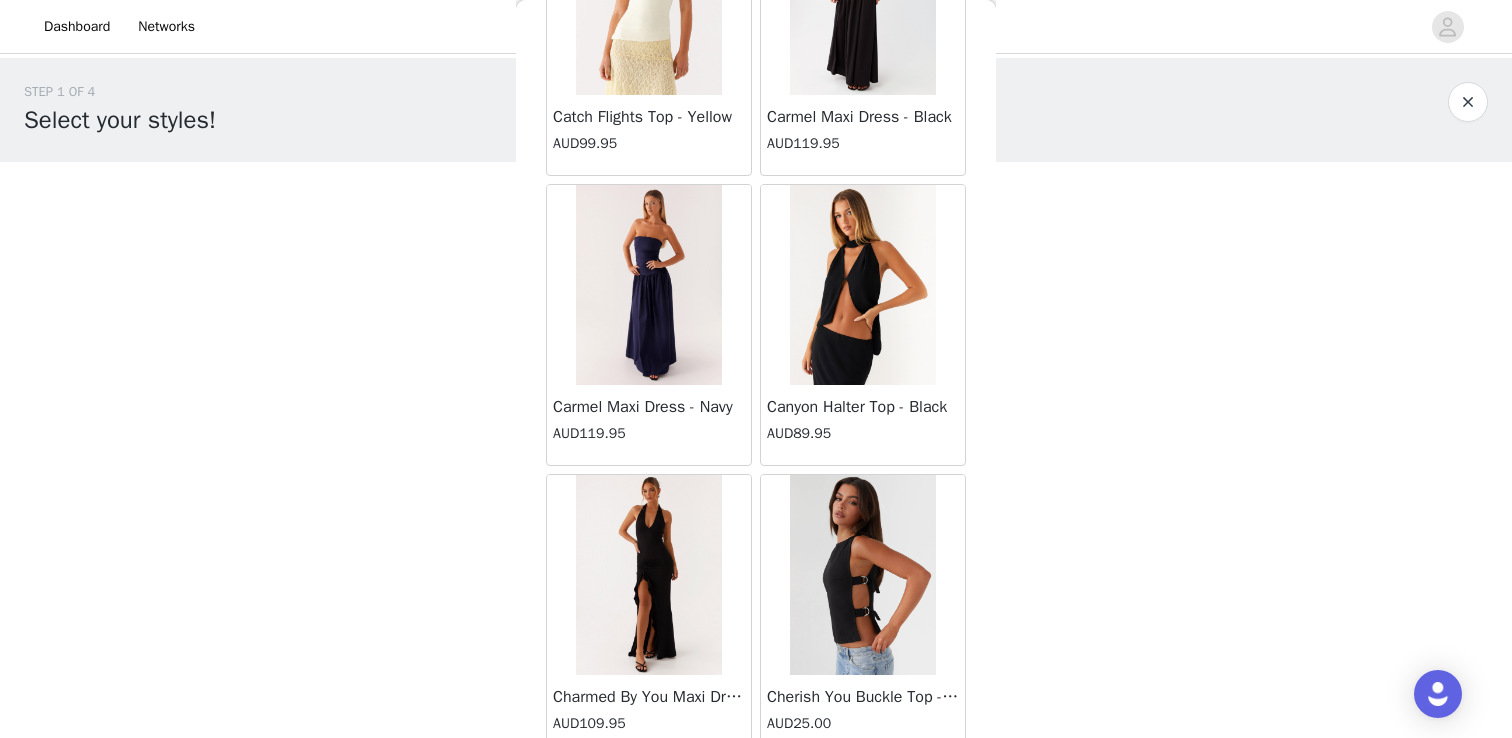 scroll, scrollTop: 8122, scrollLeft: 0, axis: vertical 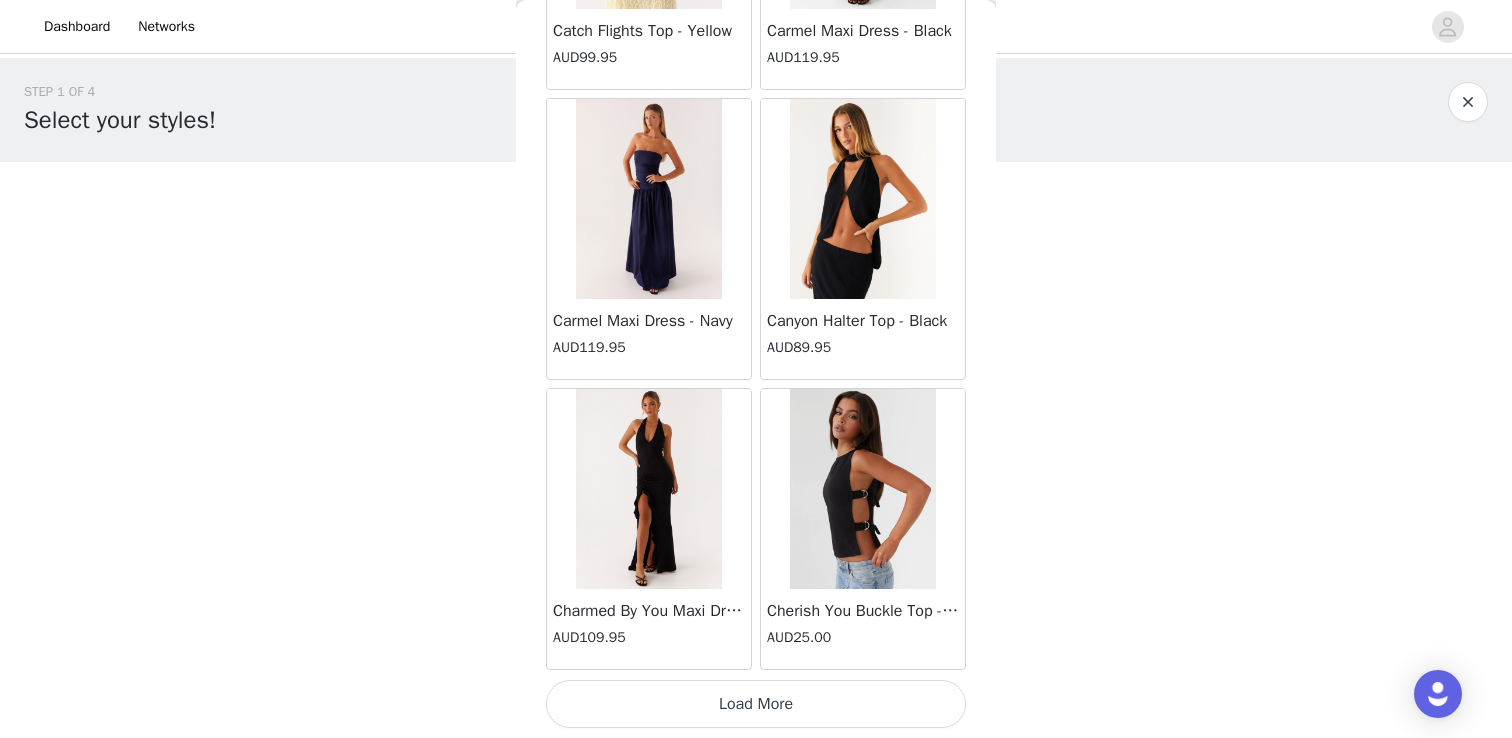 click on "Load More" at bounding box center (756, 704) 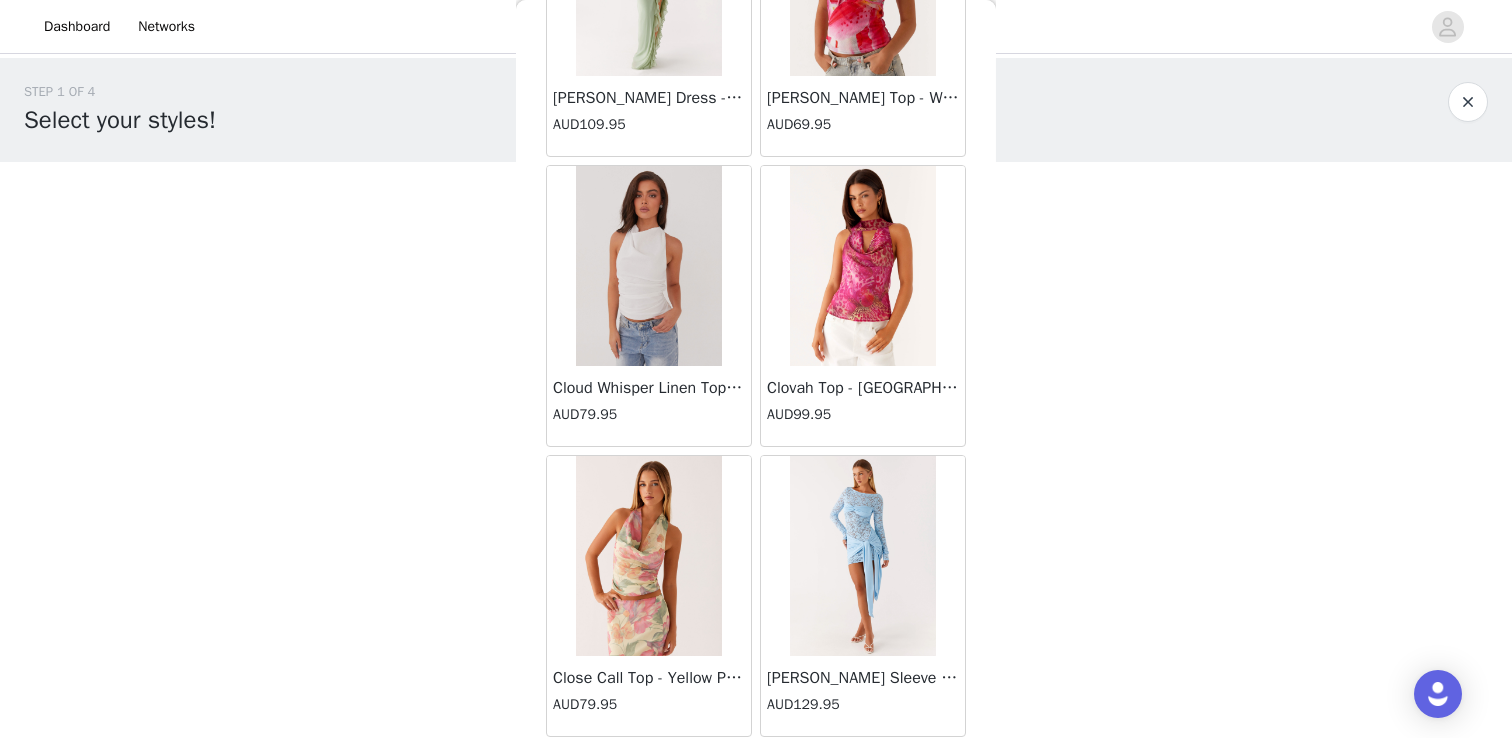 scroll, scrollTop: 11022, scrollLeft: 0, axis: vertical 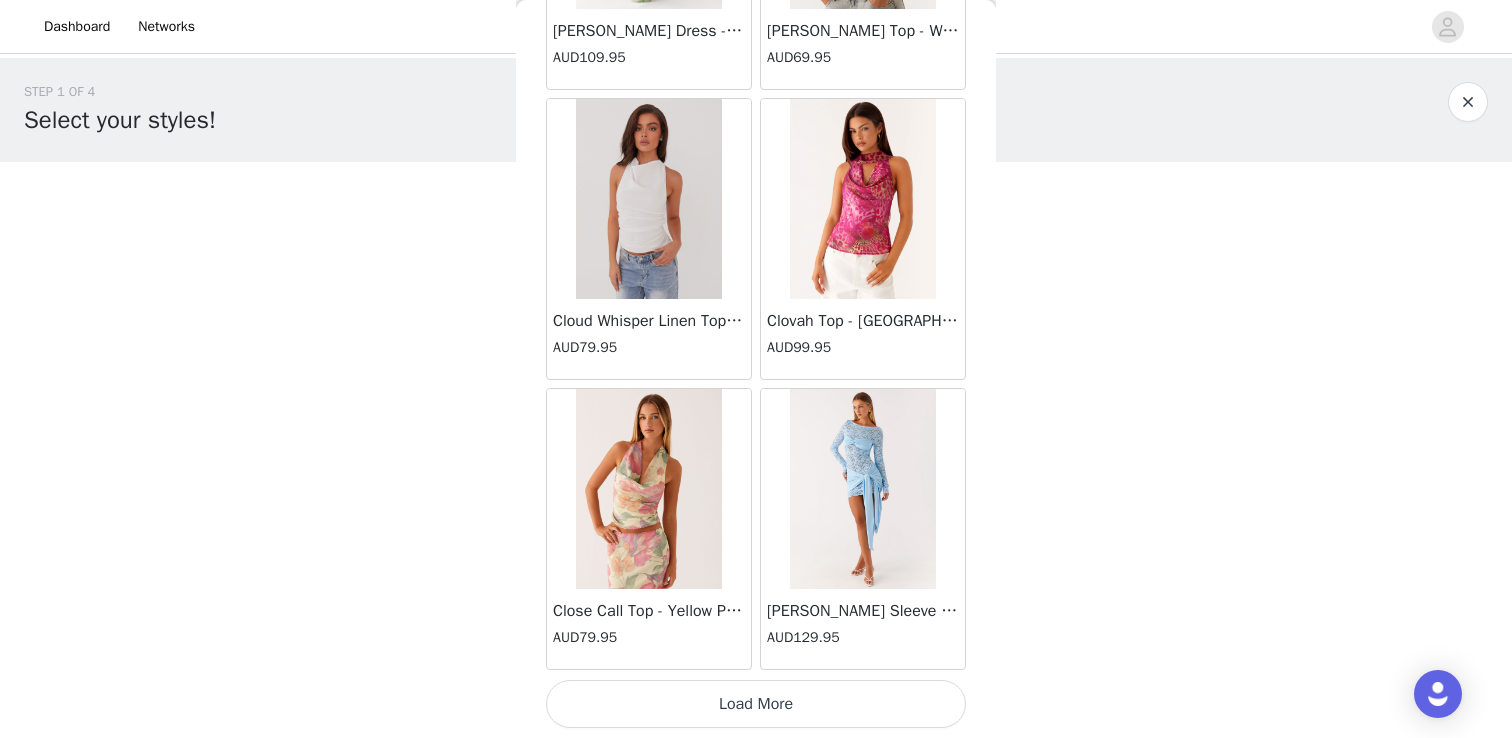 click on "Load More" at bounding box center (756, 704) 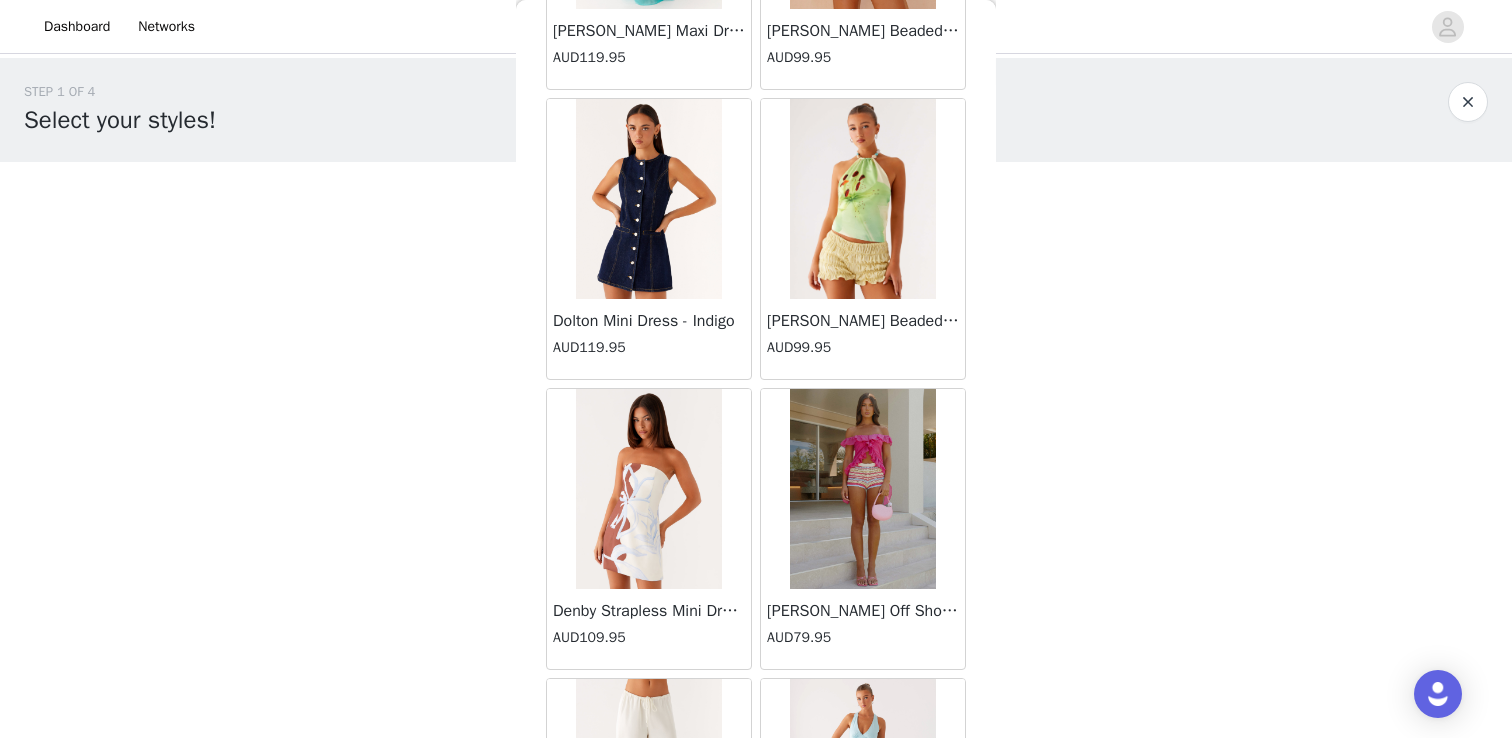 scroll, scrollTop: 13922, scrollLeft: 0, axis: vertical 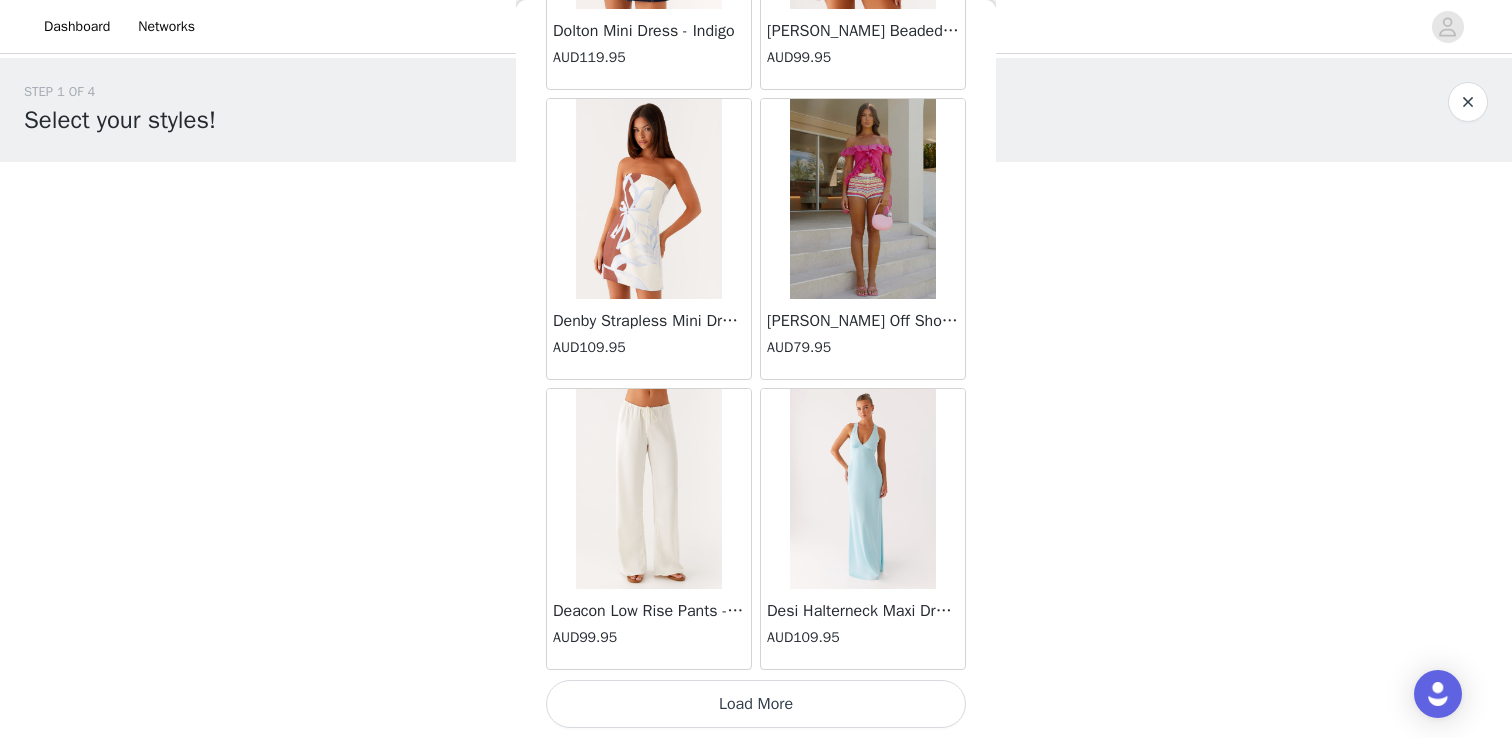 click on "Load More" at bounding box center [756, 704] 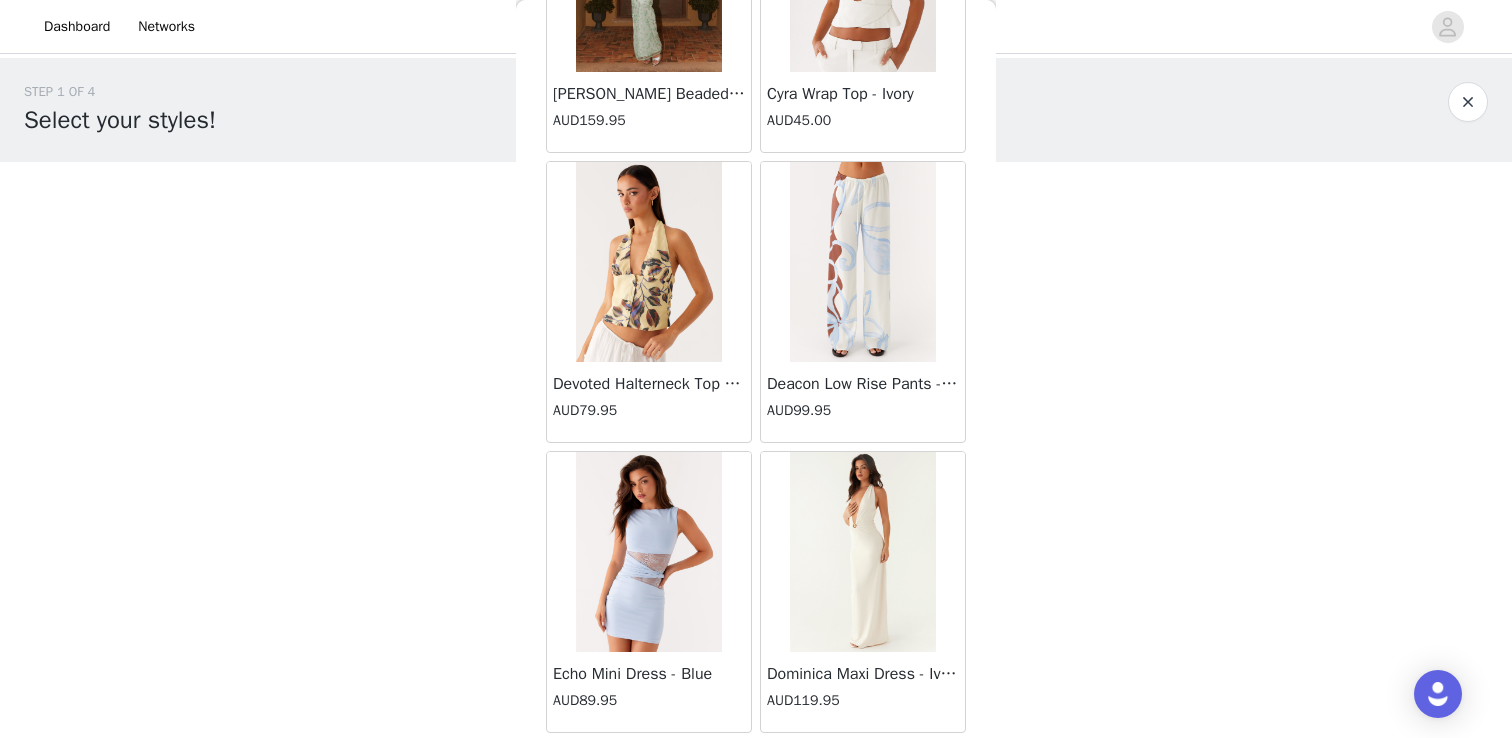 scroll, scrollTop: 16822, scrollLeft: 0, axis: vertical 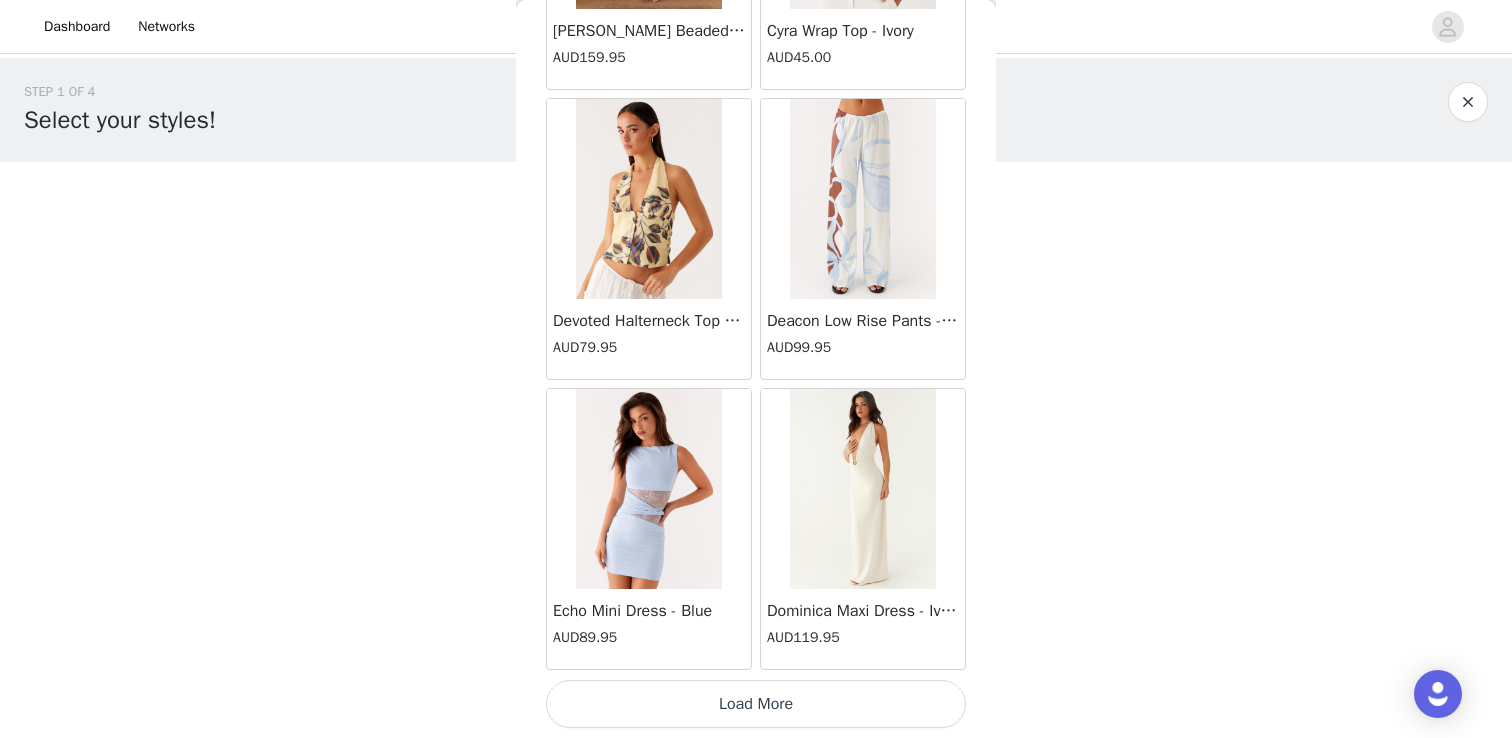 click on "Load More" at bounding box center [756, 704] 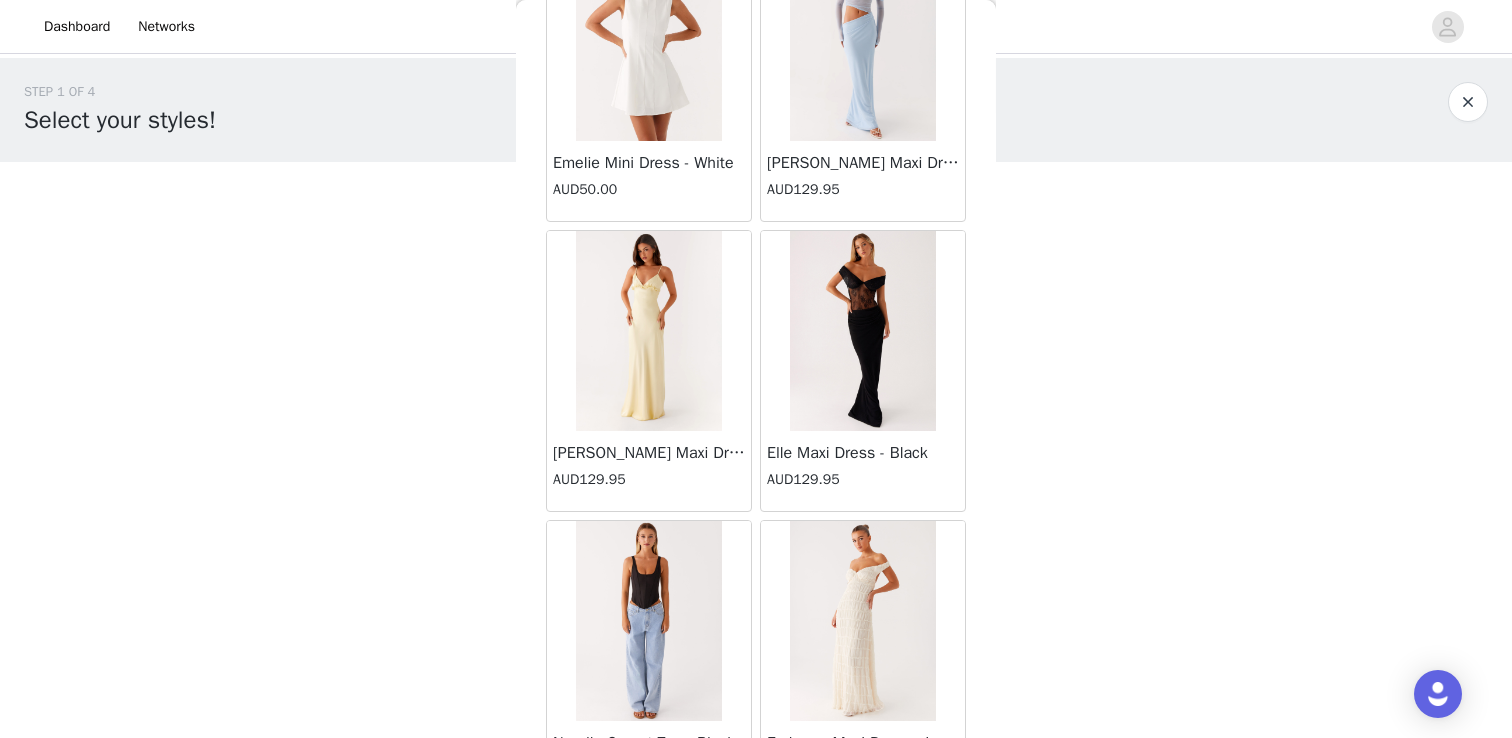 scroll, scrollTop: 18778, scrollLeft: 0, axis: vertical 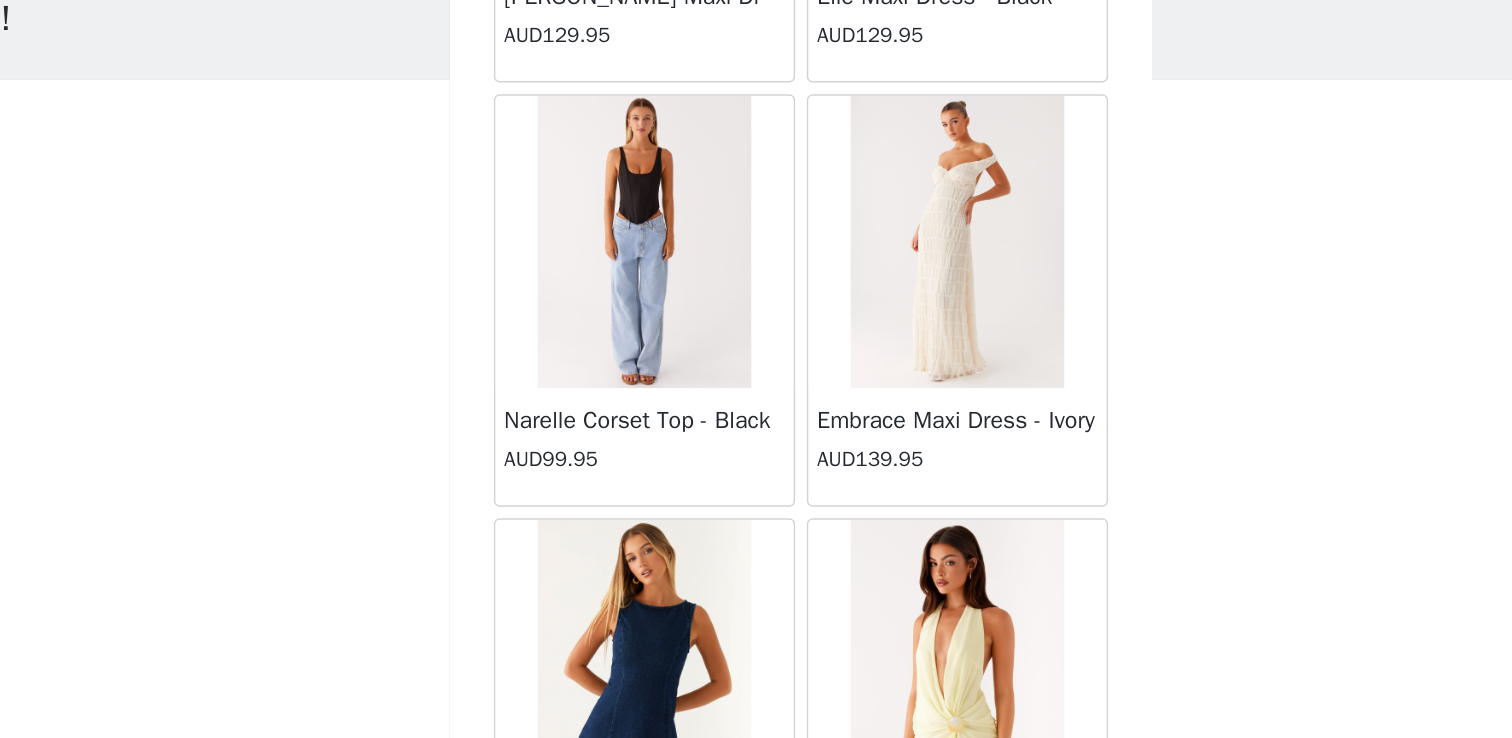click on "Narelle Corset Top - Black" at bounding box center [649, 395] 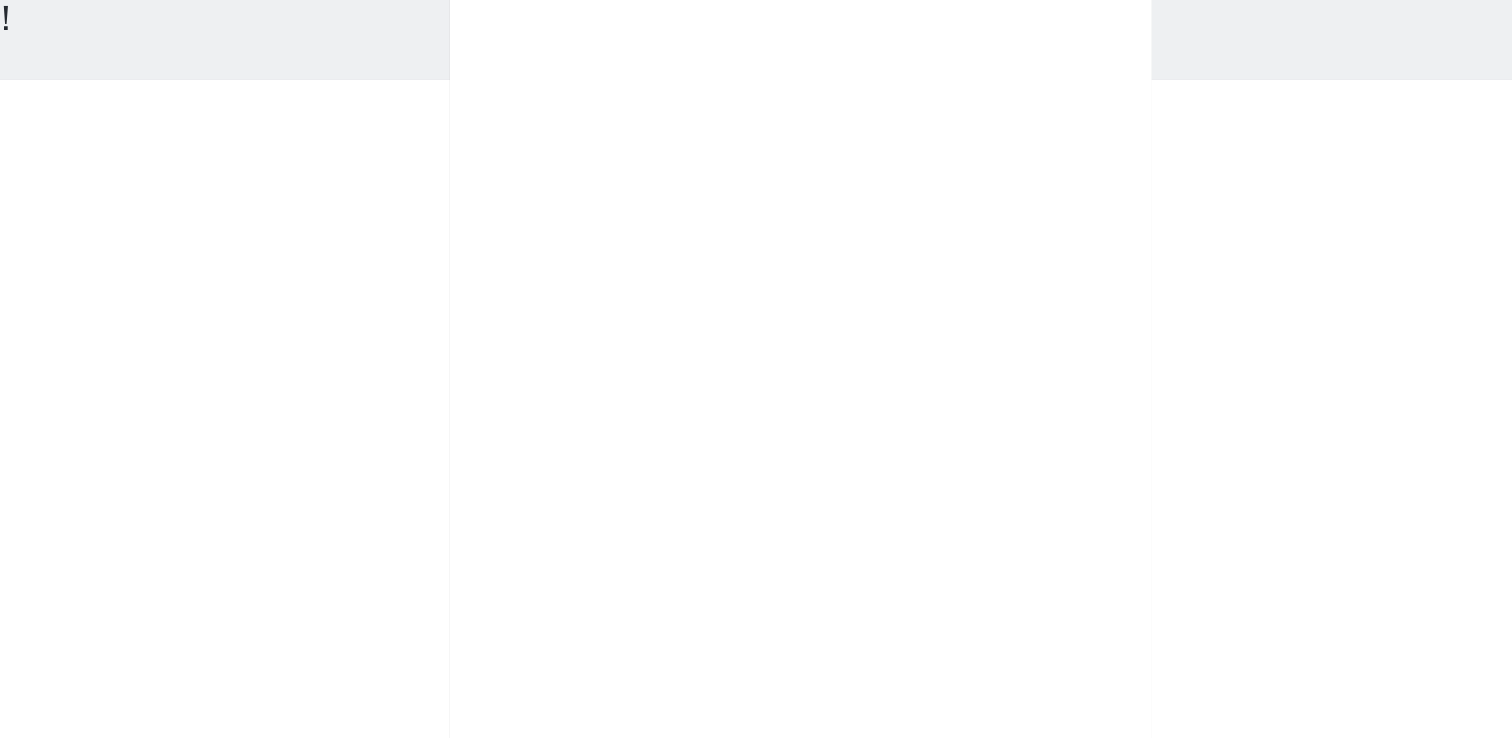 click on "[PERSON_NAME] Strapless Mini Dress - Yellow   AUD45.00       [PERSON_NAME] Maxi Dress - Orange Blue Floral   AUD109.95       Avenue Mini Dress - Plum   AUD109.95       Aullie Maxi Dress - Yellow   AUD109.95       Aullie Maxi Dress - Ivory   AUD109.95       Aullie Mini Dress - Black   AUD99.95       Avalia Backless Scarf Mini Dress - White Polka Dot   AUD89.95       Aullie Maxi Dress - Blue   AUD109.95       [PERSON_NAME] Maxi Dress - Bloom Wave Print   AUD119.95       Athens One Shoulder Top - Floral   AUD79.95       Aullie Mini Dress - Blue   AUD50.00       Aullie Maxi Dress - Black   AUD109.95       [PERSON_NAME] Strapless Mini Dress - Cobalt   AUD30.00       Atlantic Midi Dress - Yellow   AUD70.00       Aullie Maxi Dress - Pink   AUD109.95       Azura Halter Top - Yellow   AUD69.95       Beki Beaded Mesh Maxi Dress - Deep Red   AUD159.95       Bad News Mesh Maxi Dress - Turquoise Floral   AUD99.95       Bad News Mesh Maxi Dress - Yellow Floral   AUD99.95       Be Mine Satin Maxi Dress - Canary   AUD109.95" at bounding box center [336, -8532] 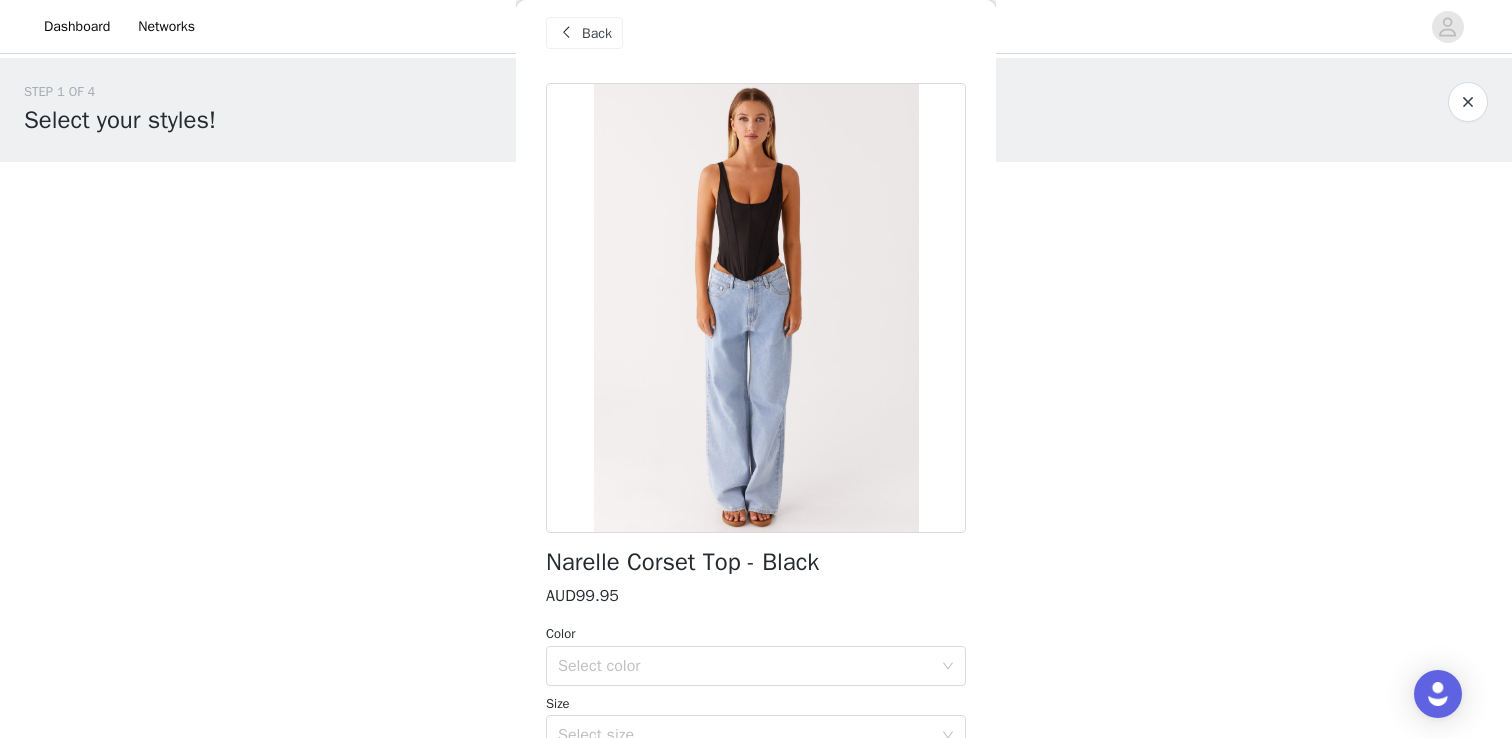scroll, scrollTop: 5, scrollLeft: 0, axis: vertical 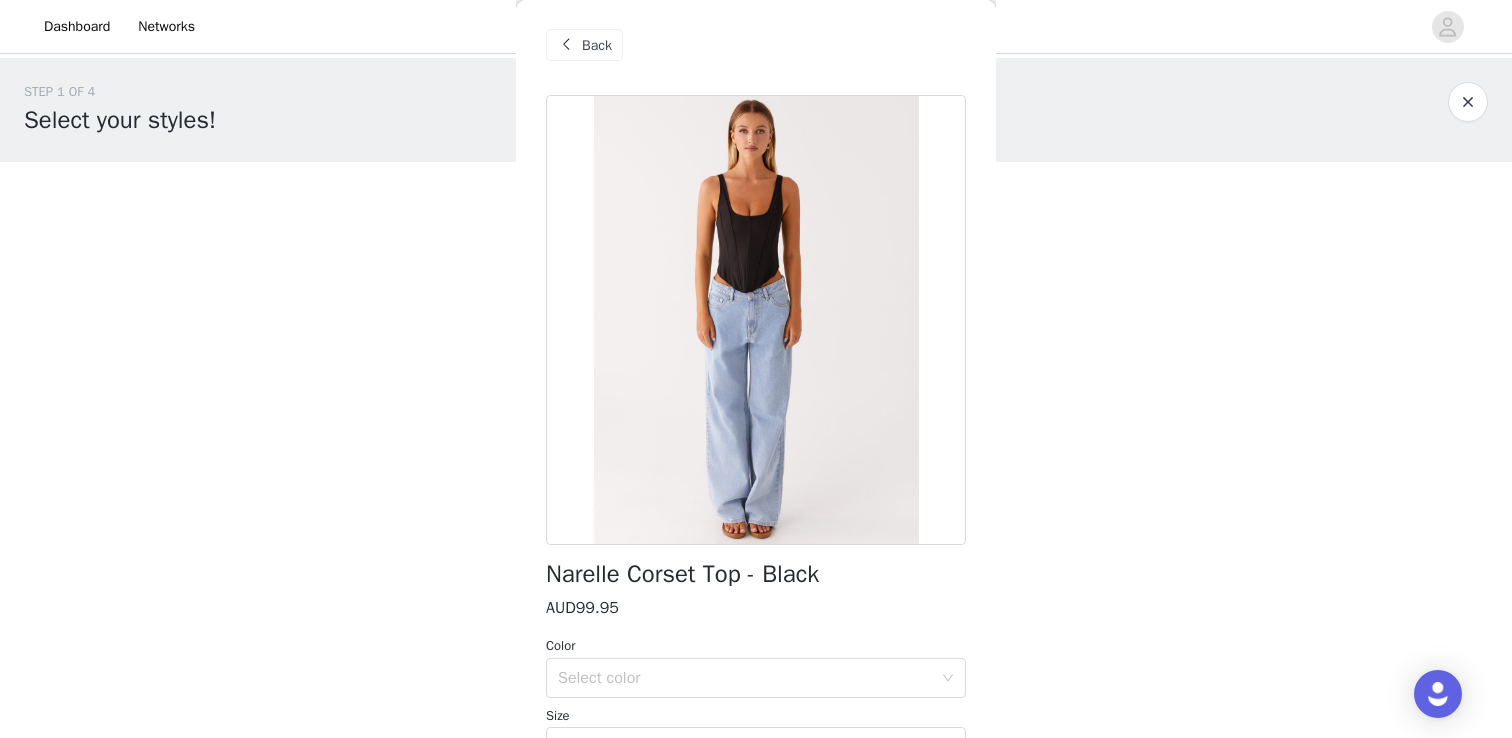 click on "Back" at bounding box center (597, 45) 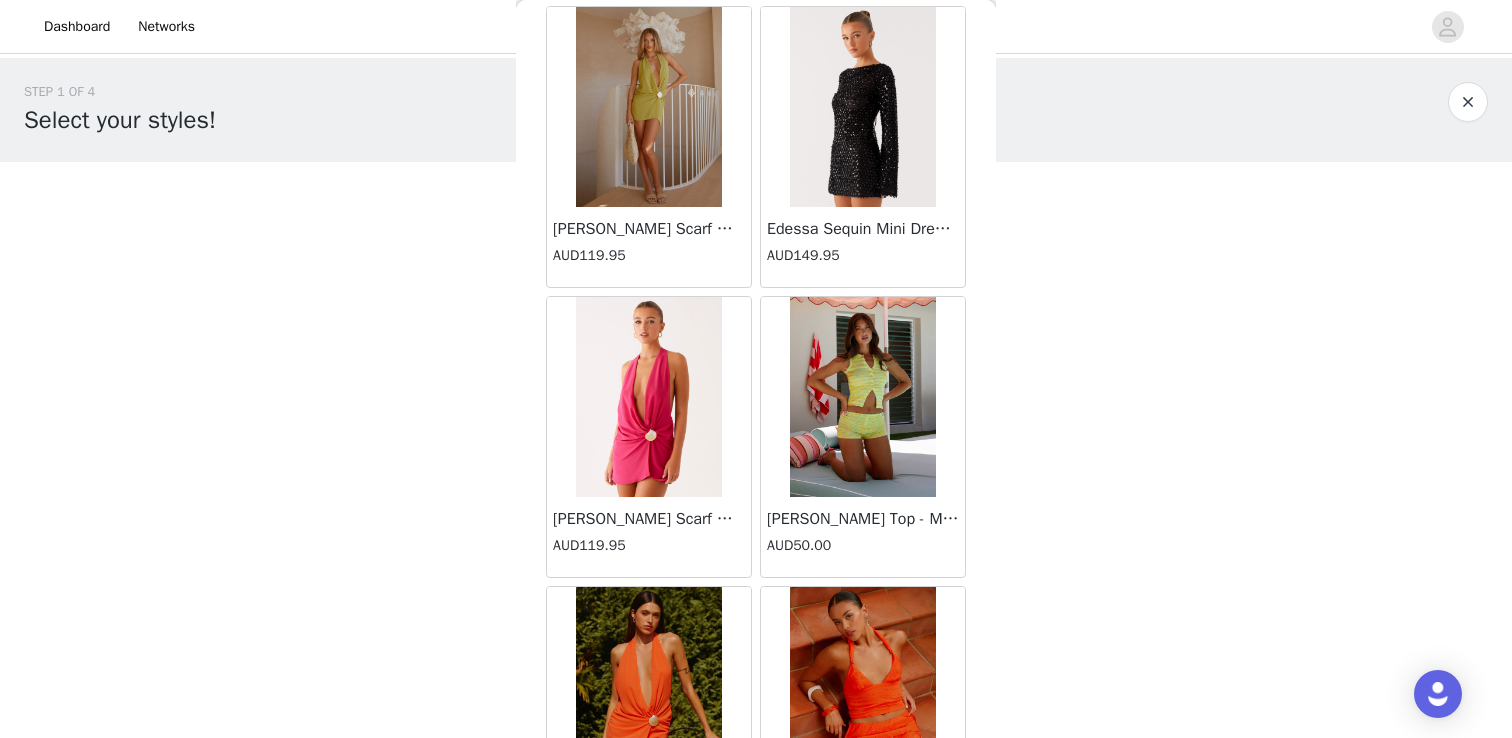 scroll, scrollTop: 19722, scrollLeft: 0, axis: vertical 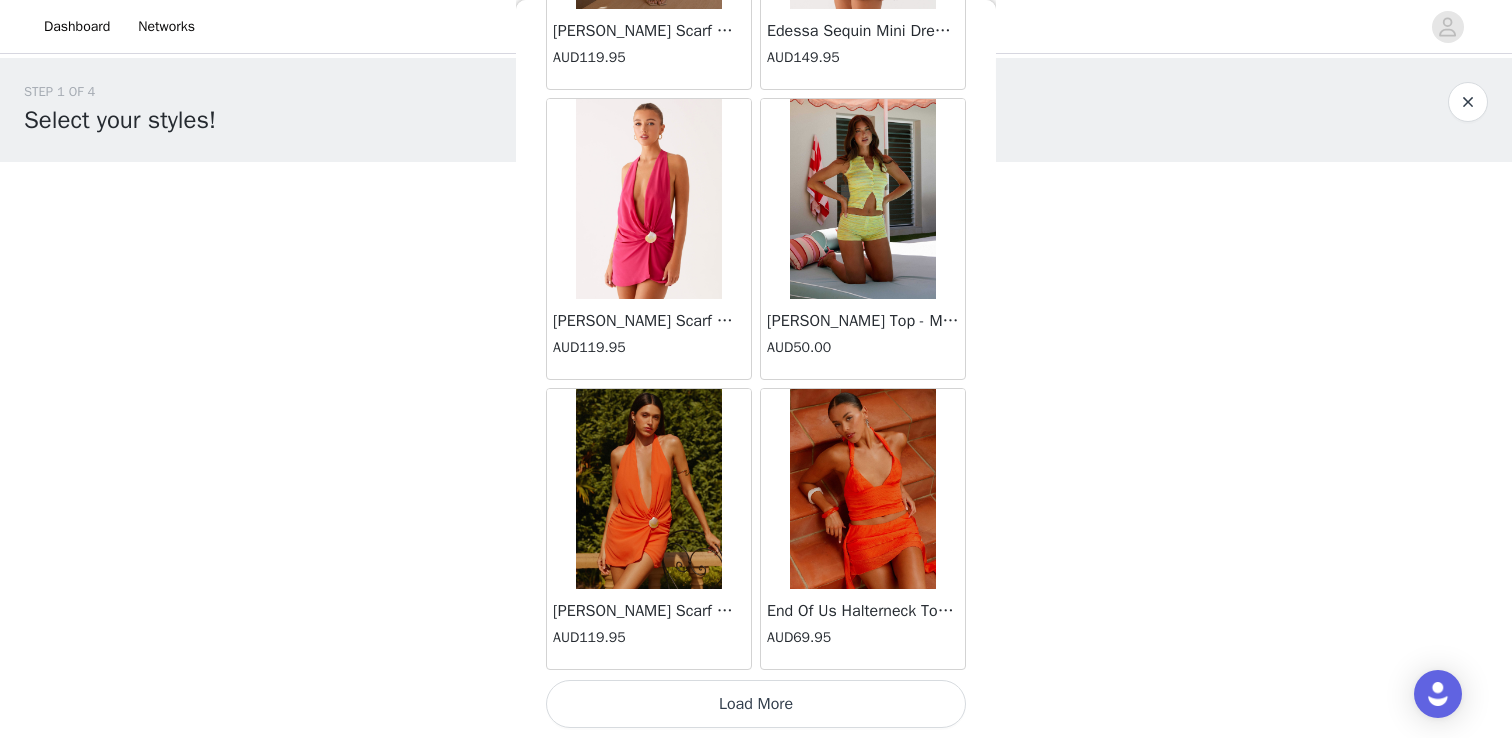 click on "Load More" at bounding box center [756, 704] 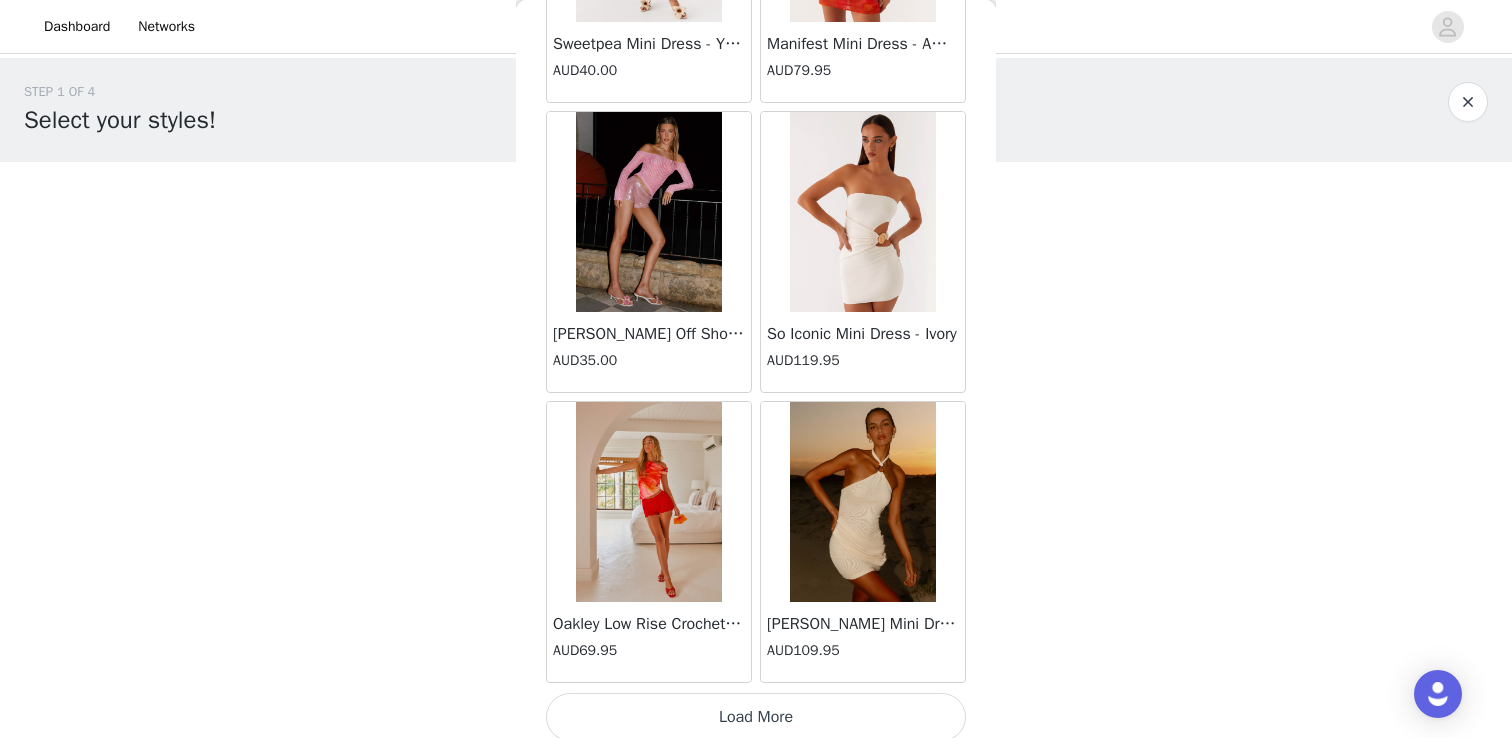 scroll, scrollTop: 22622, scrollLeft: 0, axis: vertical 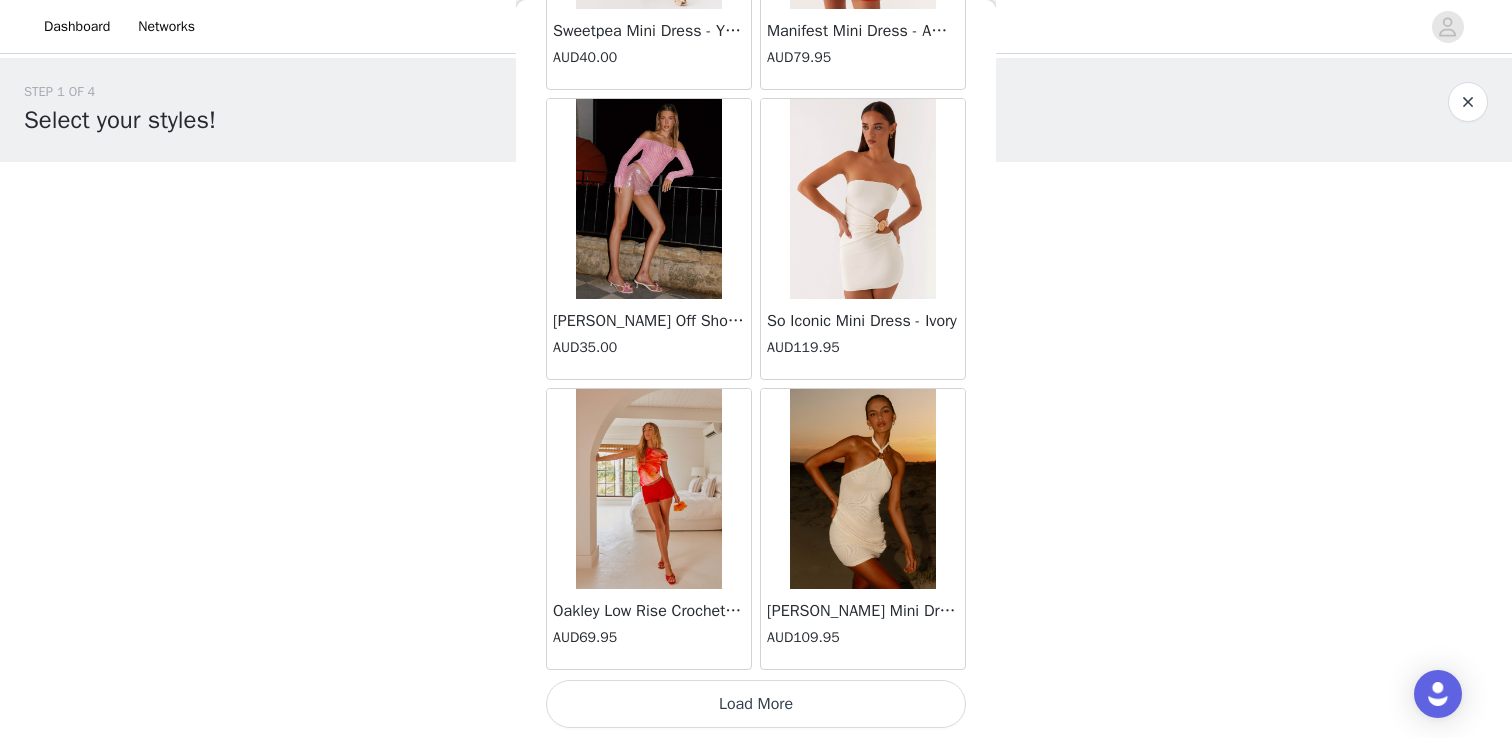 click on "Load More" at bounding box center (756, 704) 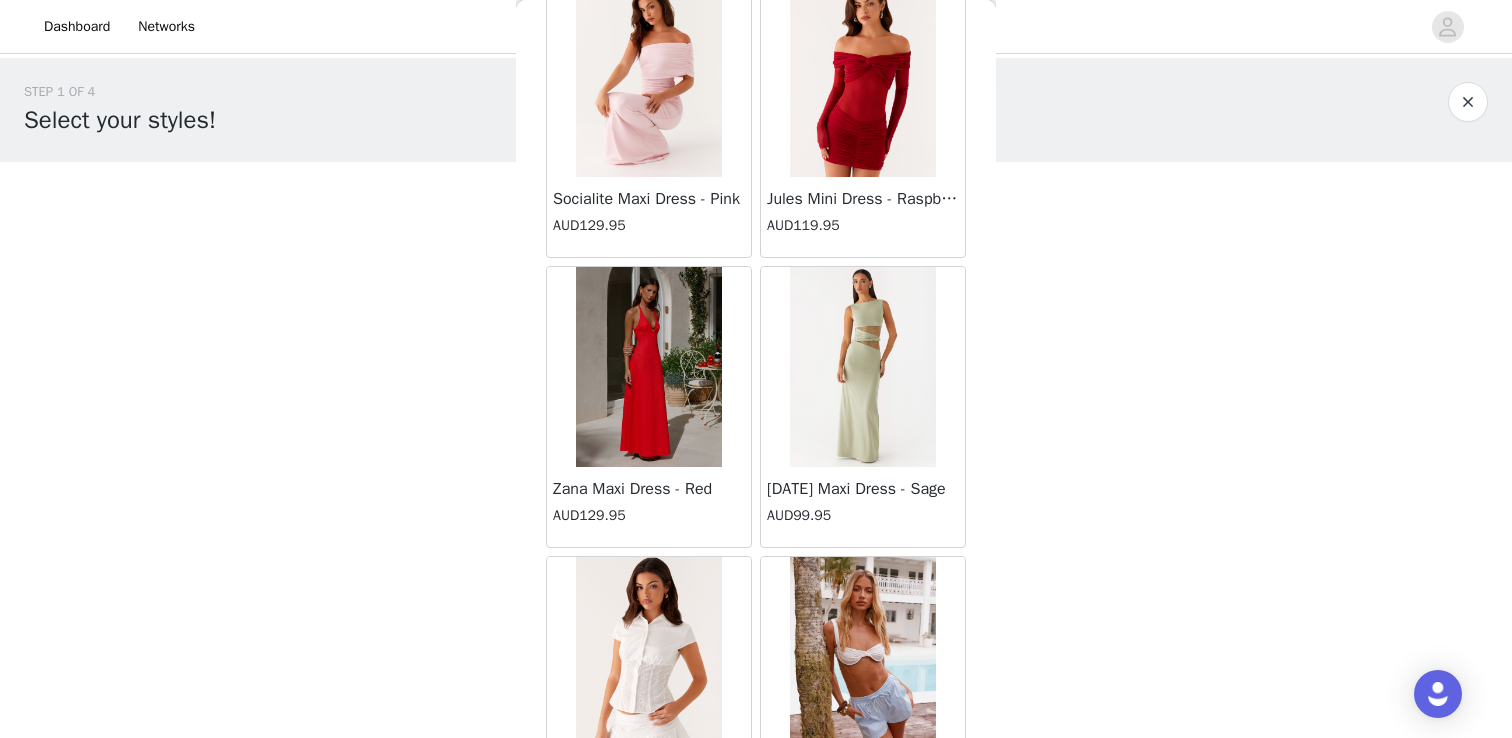 scroll, scrollTop: 25522, scrollLeft: 0, axis: vertical 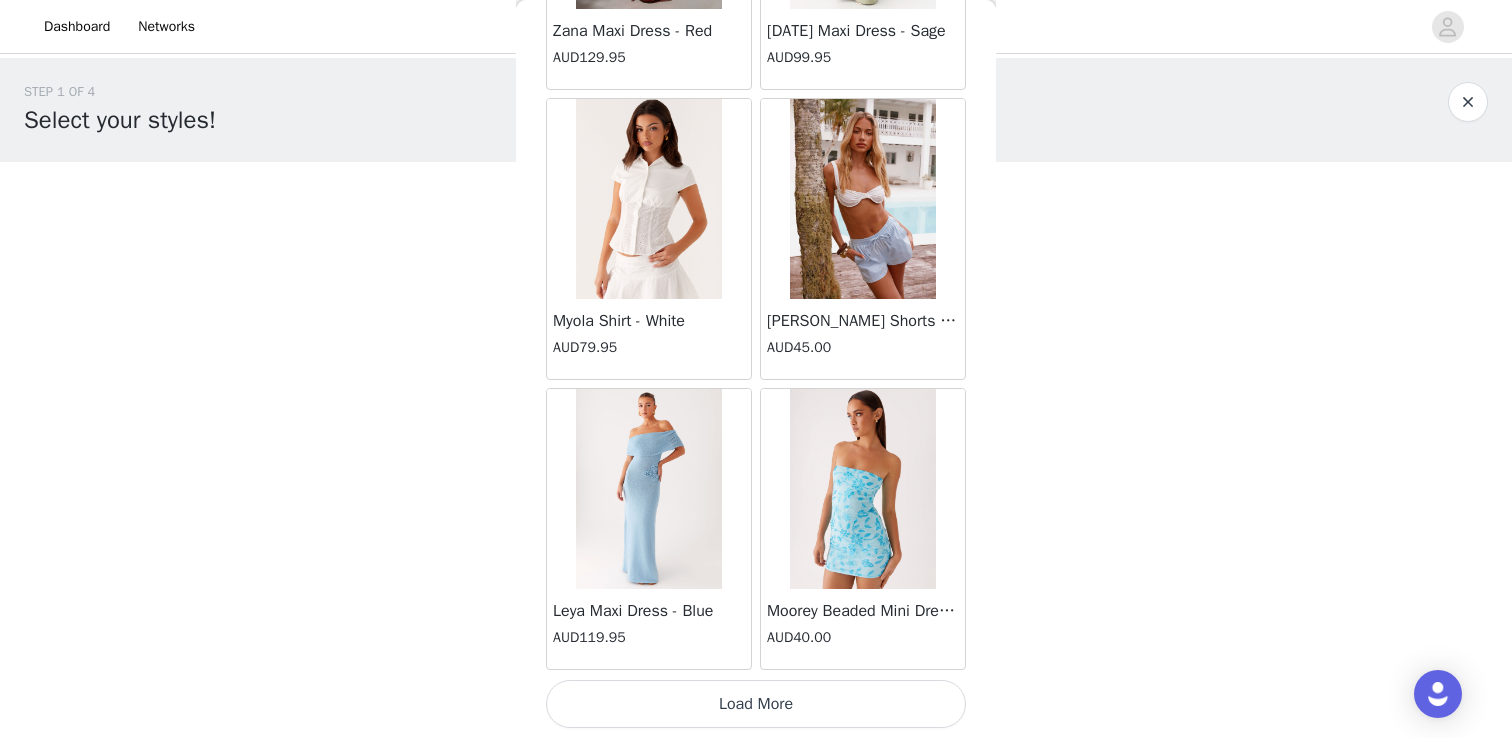 click on "Load More" at bounding box center (756, 704) 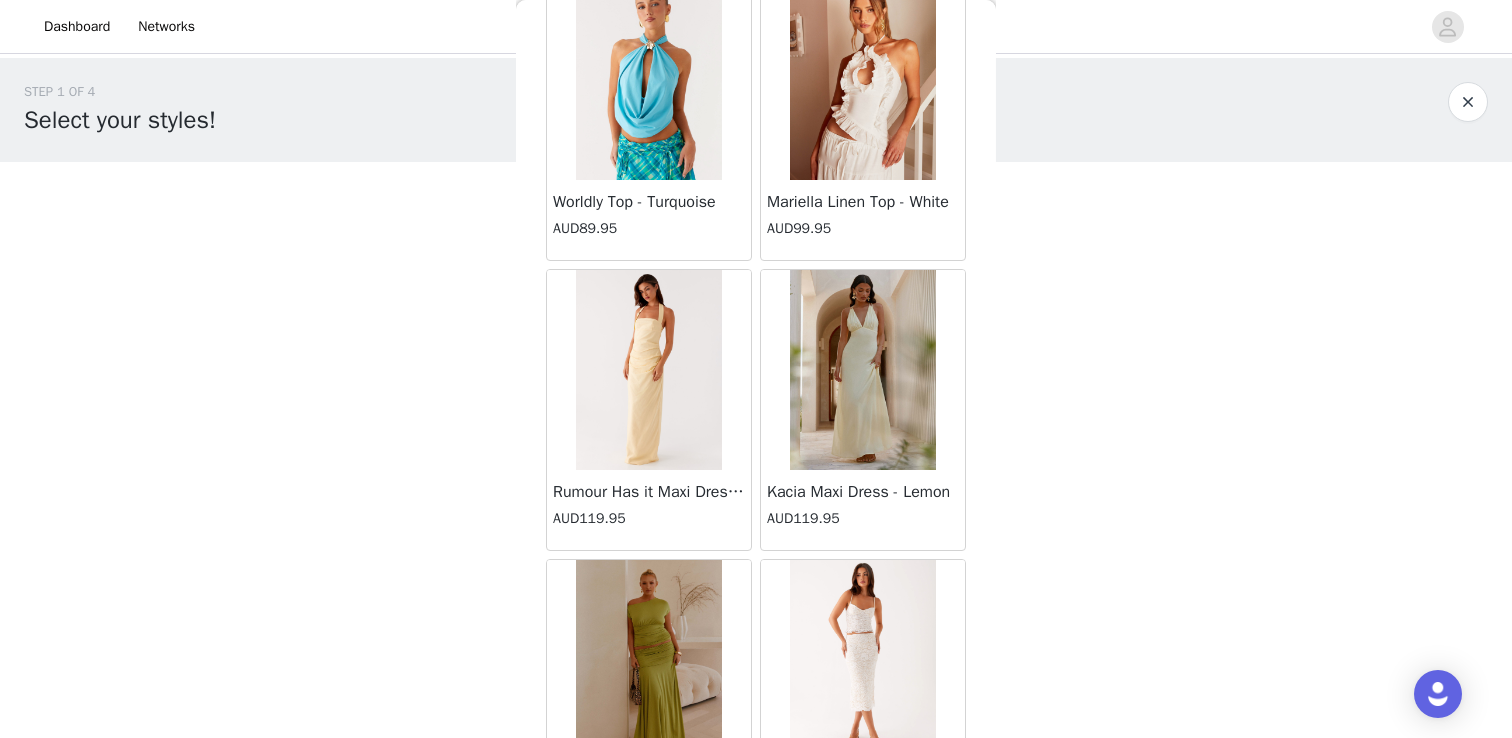 scroll, scrollTop: 28422, scrollLeft: 0, axis: vertical 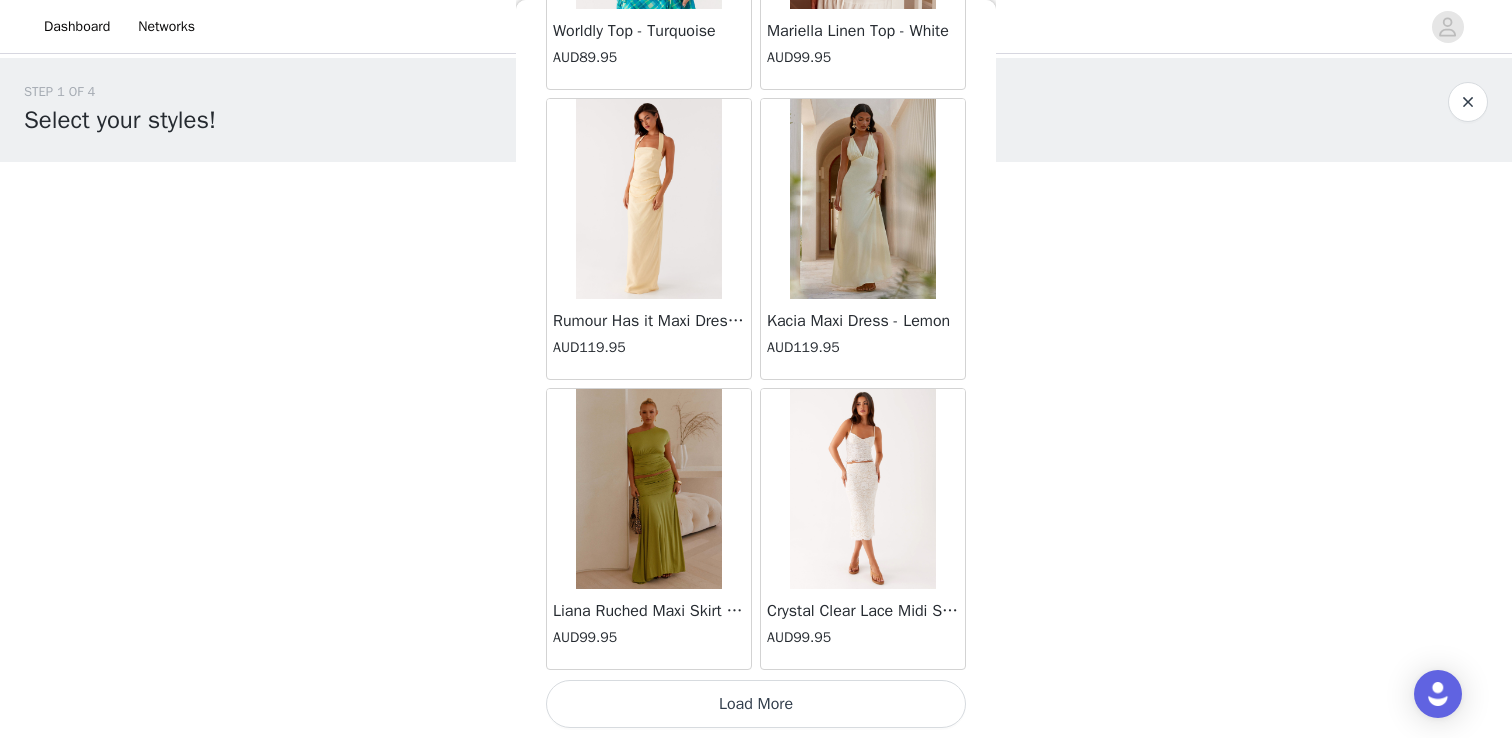 click on "Load More" at bounding box center [756, 704] 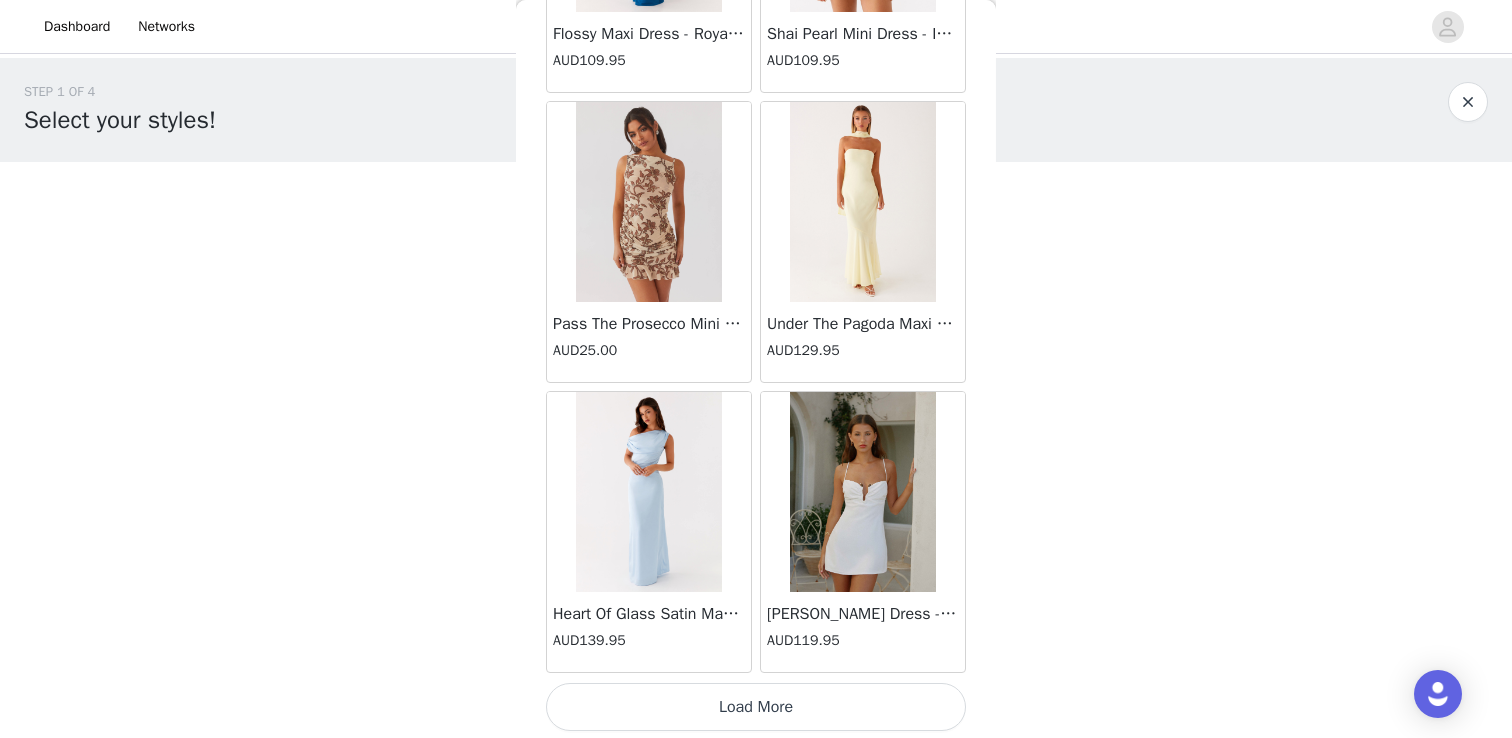 scroll, scrollTop: 31322, scrollLeft: 0, axis: vertical 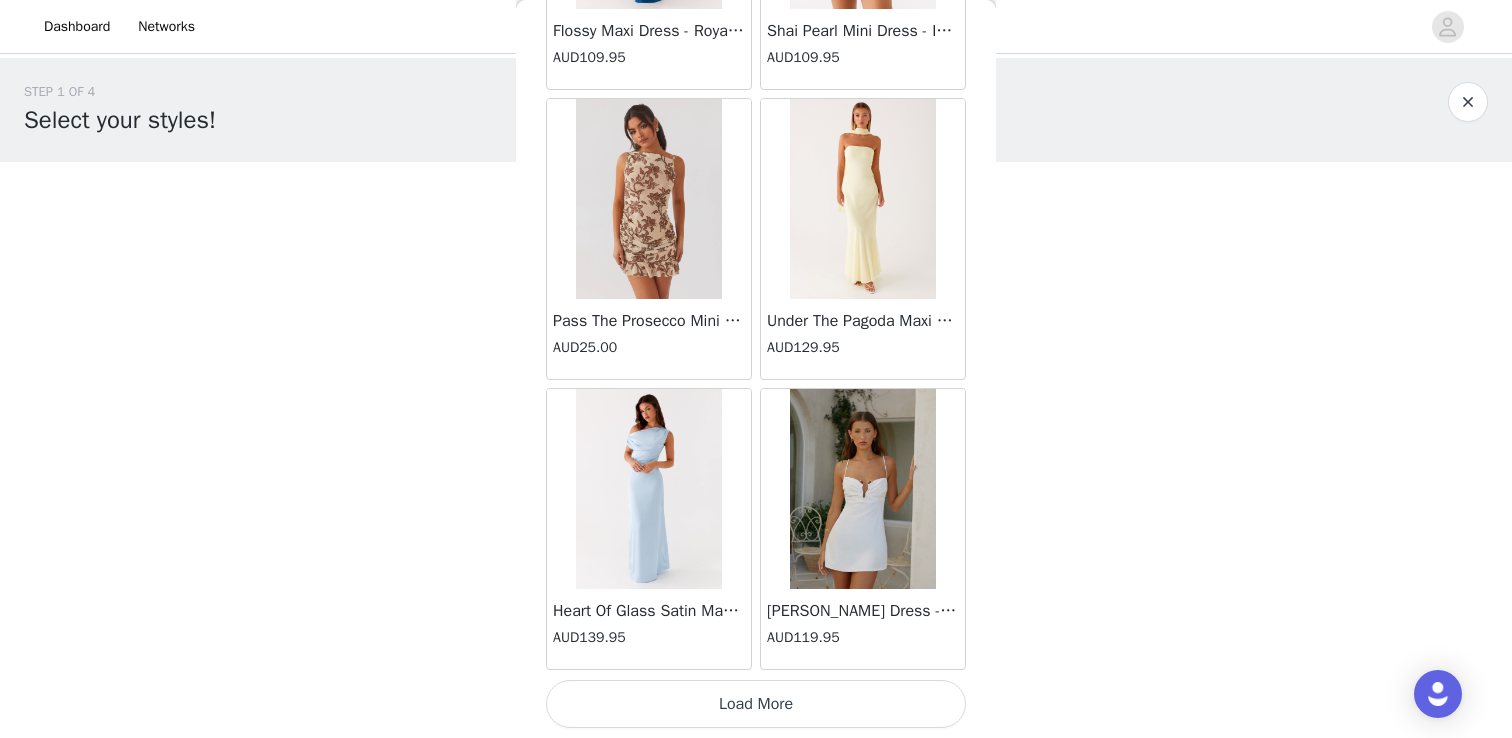 click on "Load More" at bounding box center [756, 704] 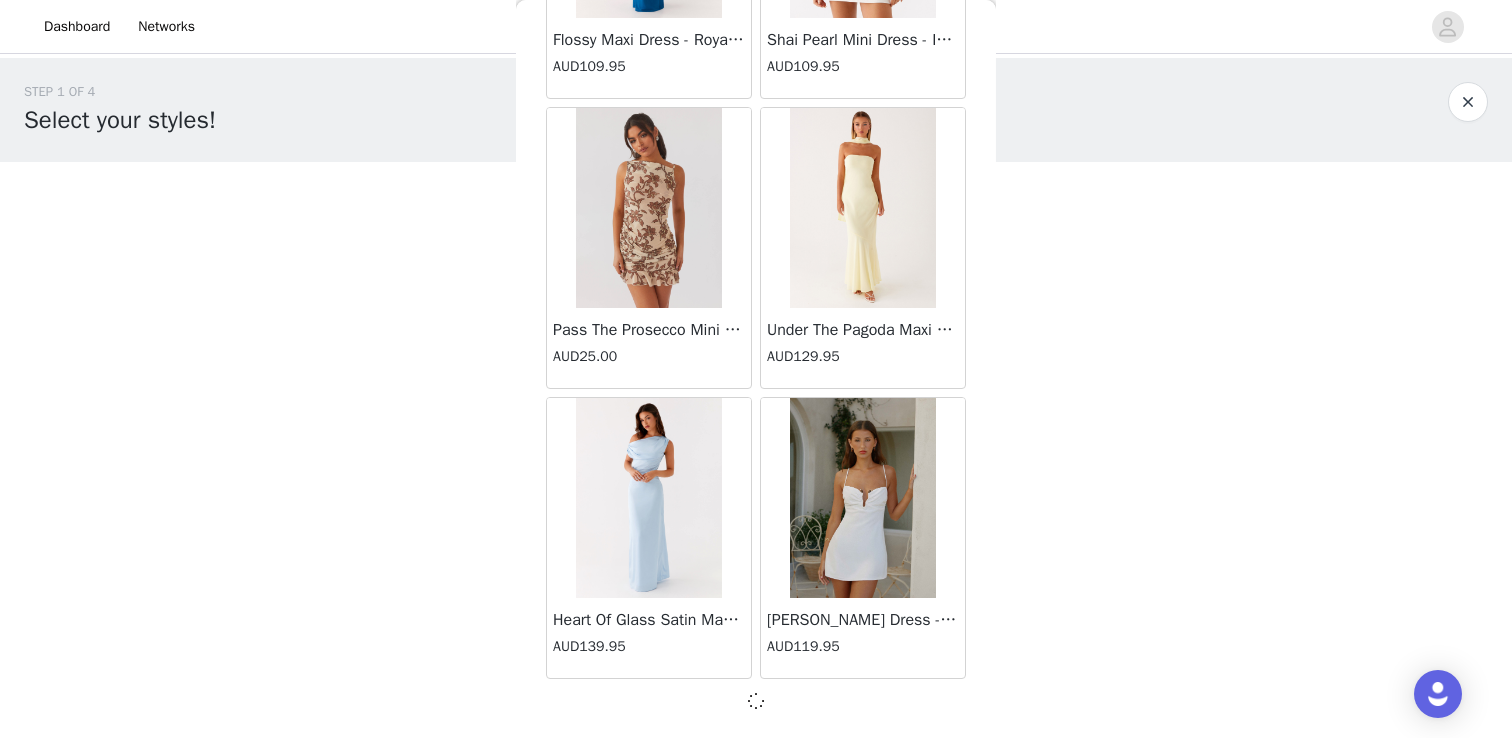 scroll, scrollTop: 31313, scrollLeft: 0, axis: vertical 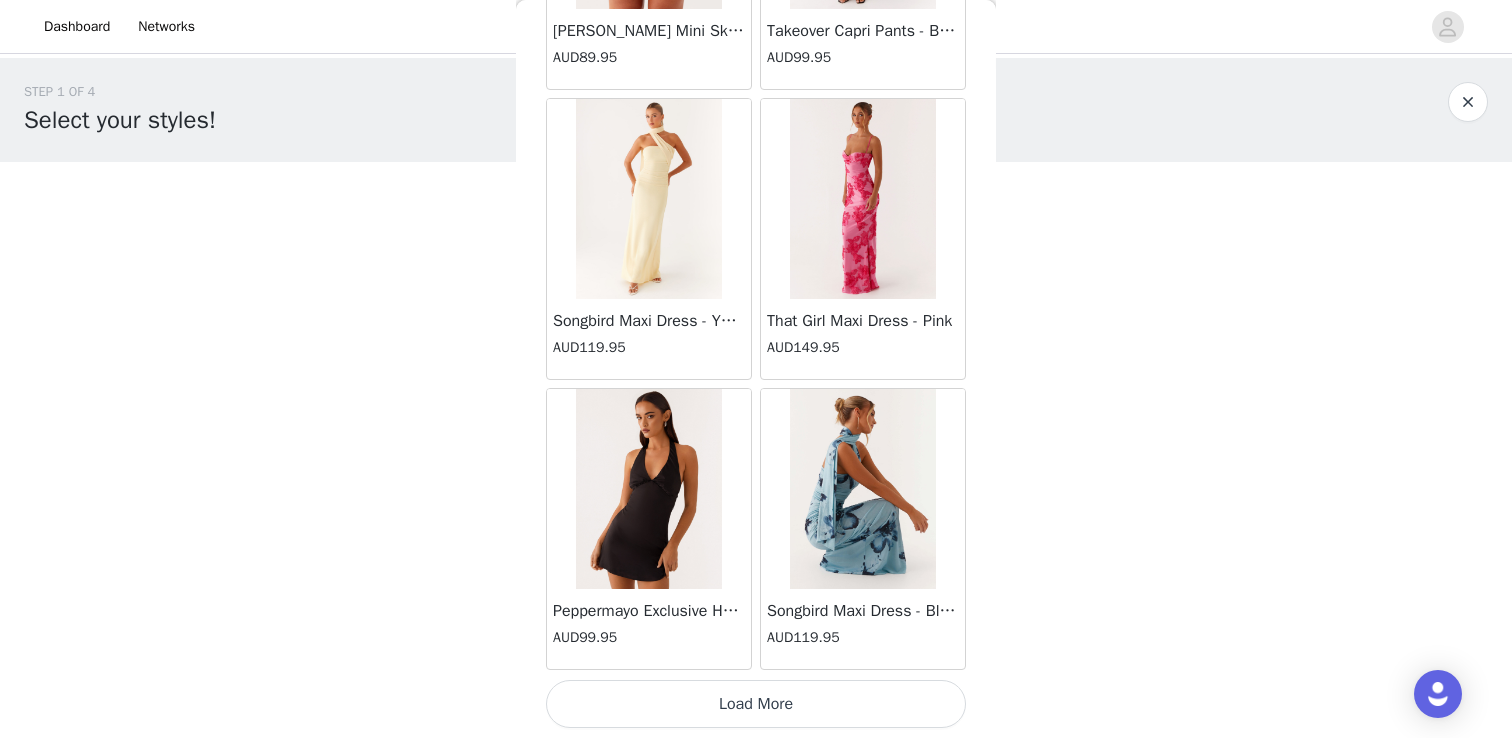 click on "Load More" at bounding box center (756, 704) 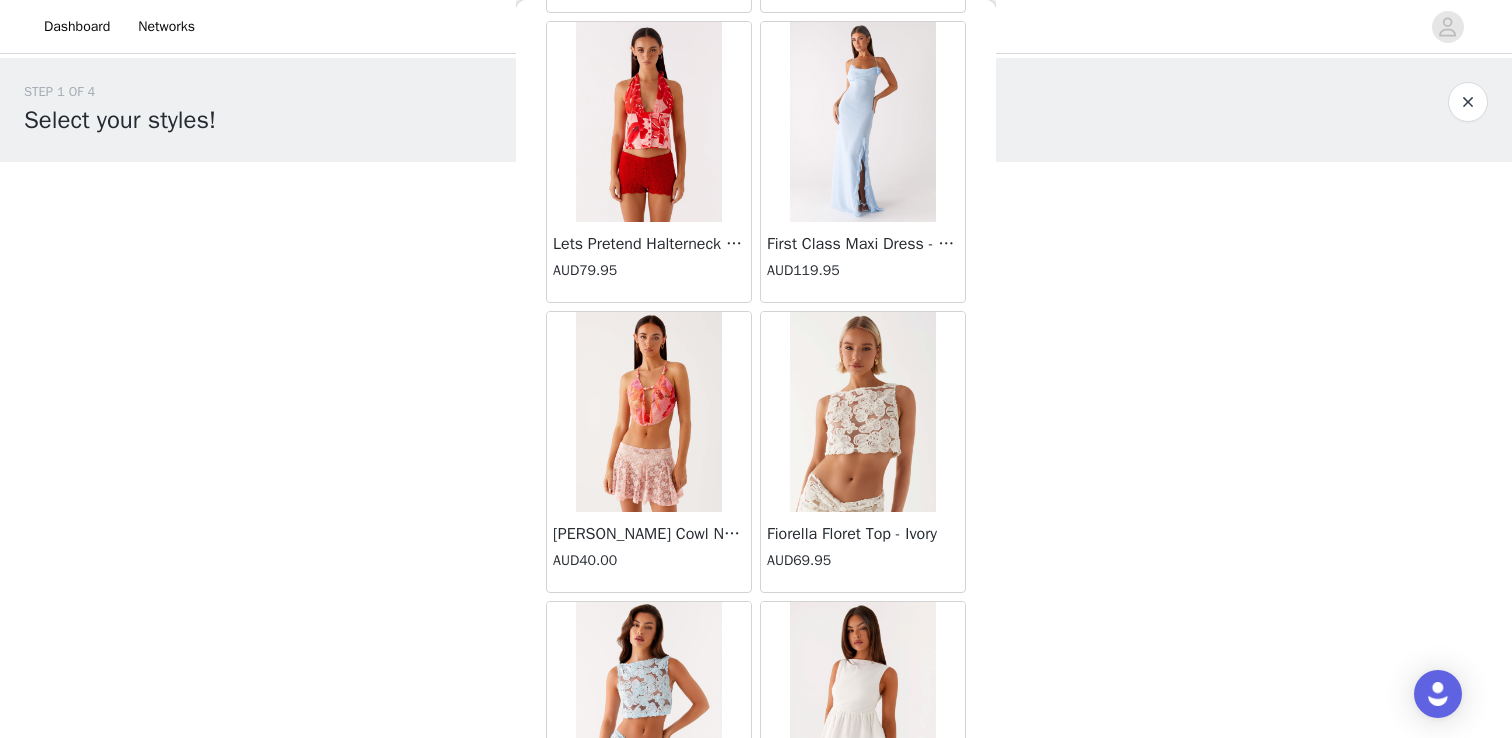 scroll, scrollTop: 37122, scrollLeft: 0, axis: vertical 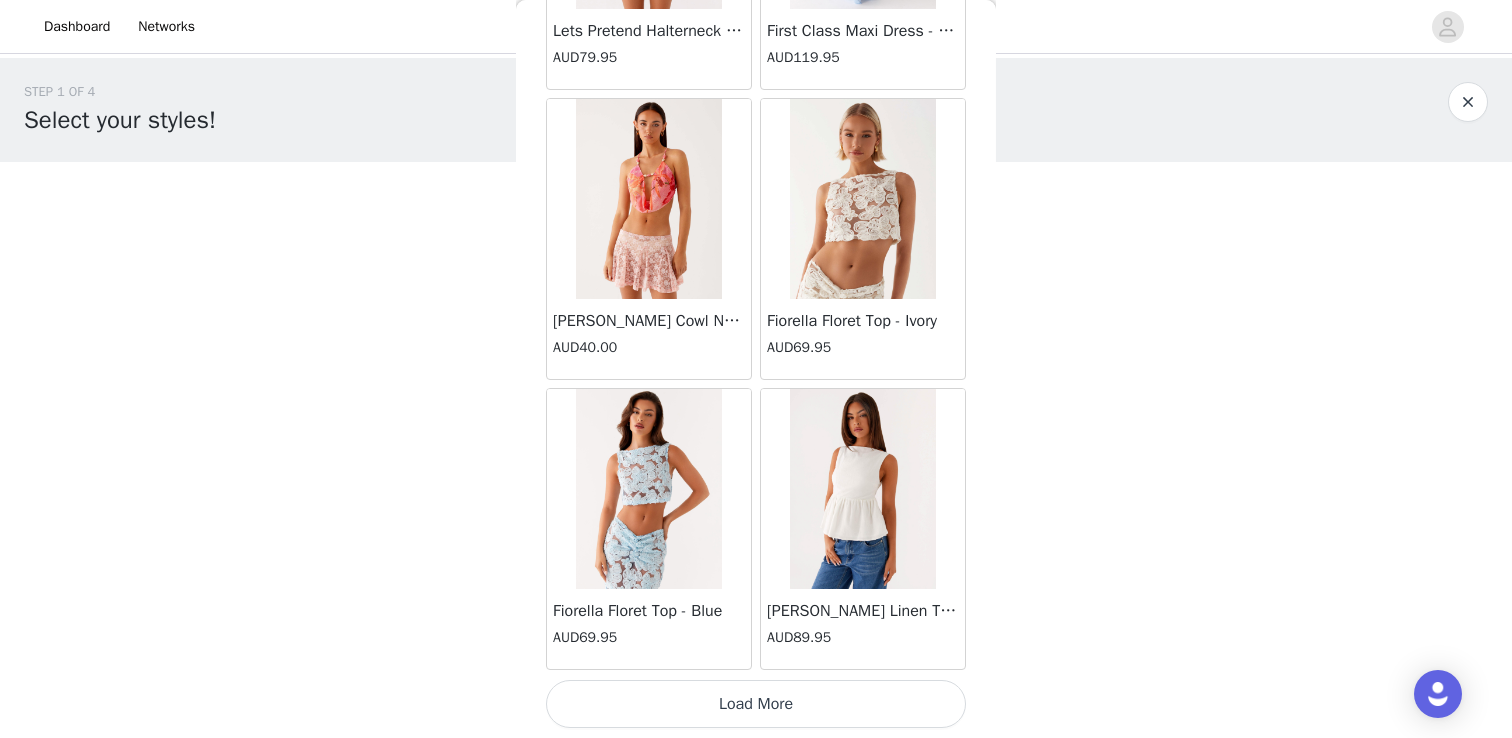 click on "Load More" at bounding box center (756, 704) 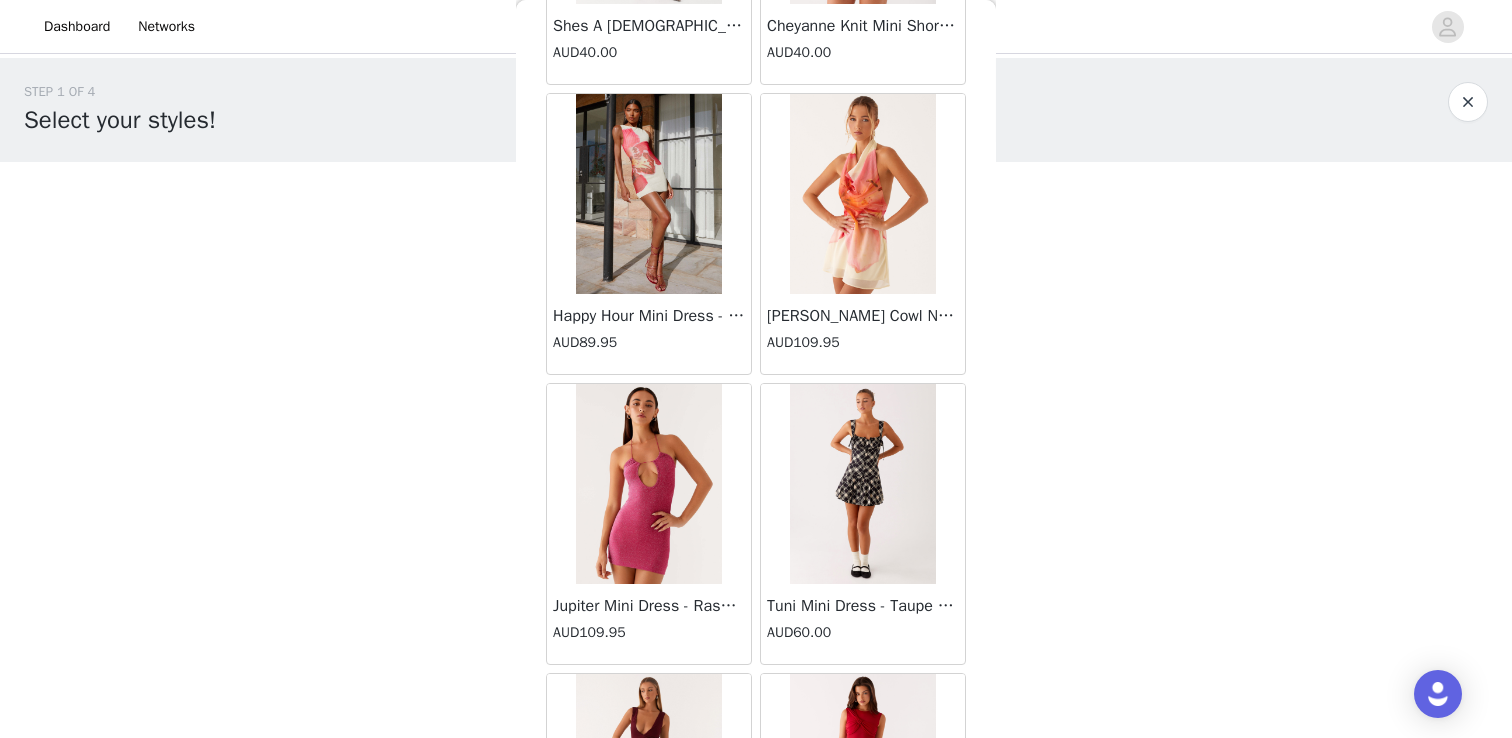 scroll, scrollTop: 40022, scrollLeft: 0, axis: vertical 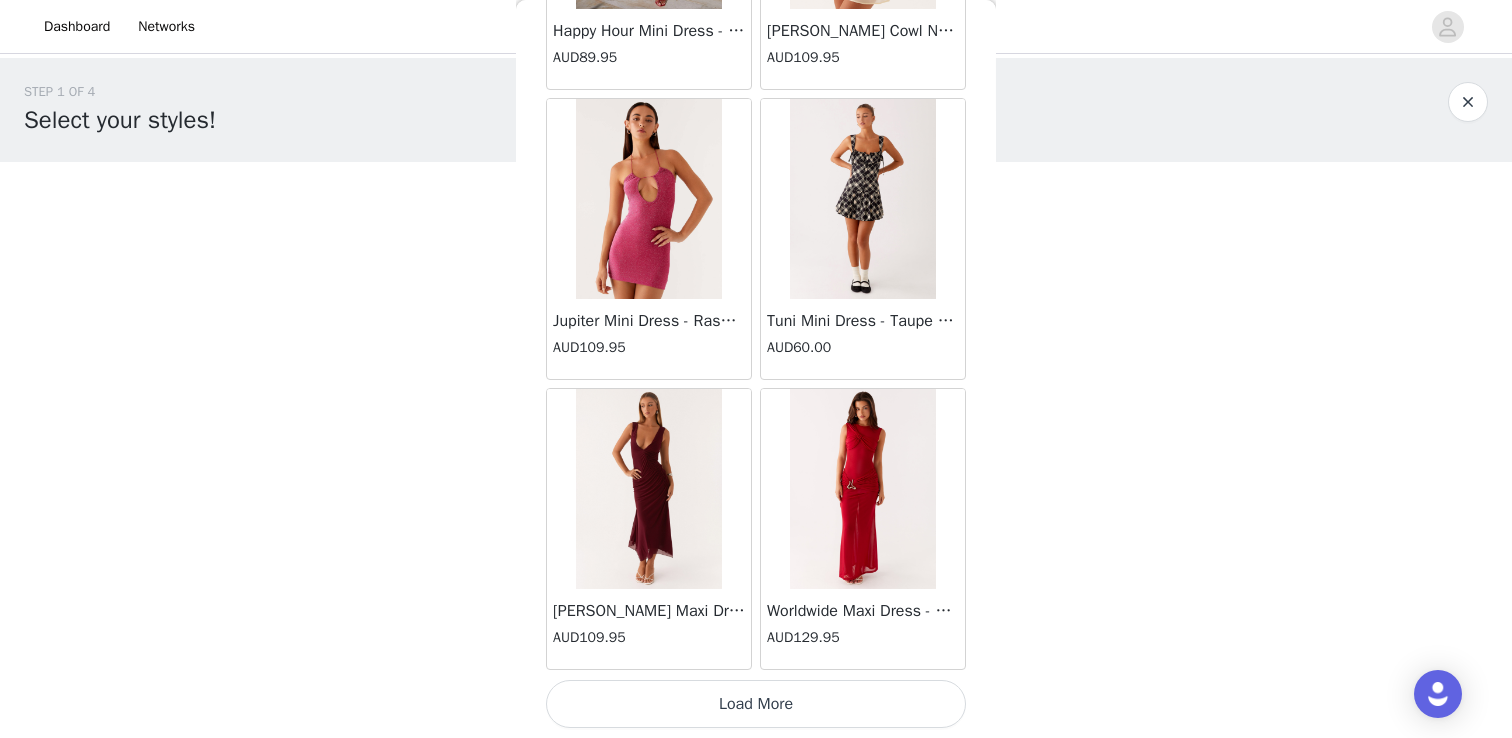 click on "Load More" at bounding box center (756, 704) 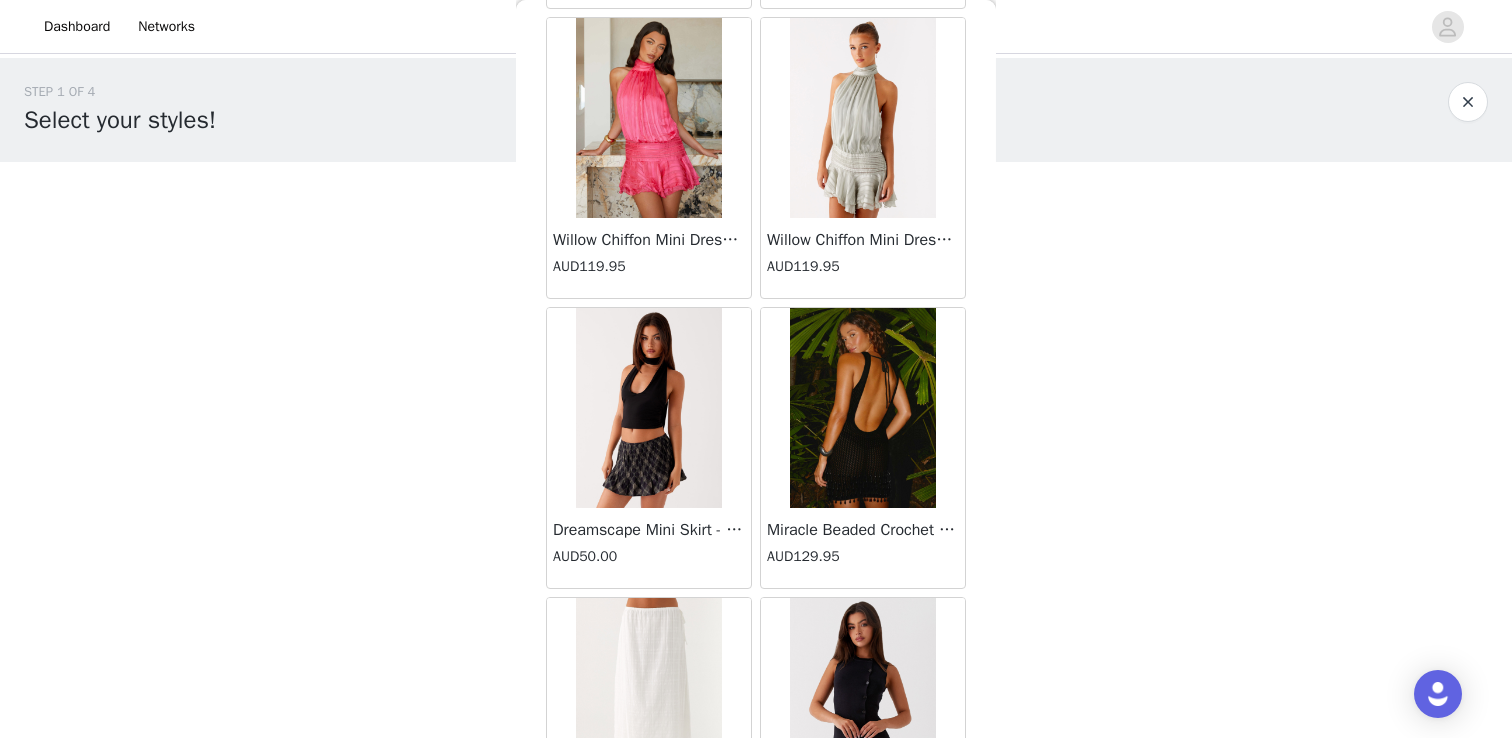 scroll, scrollTop: 42922, scrollLeft: 0, axis: vertical 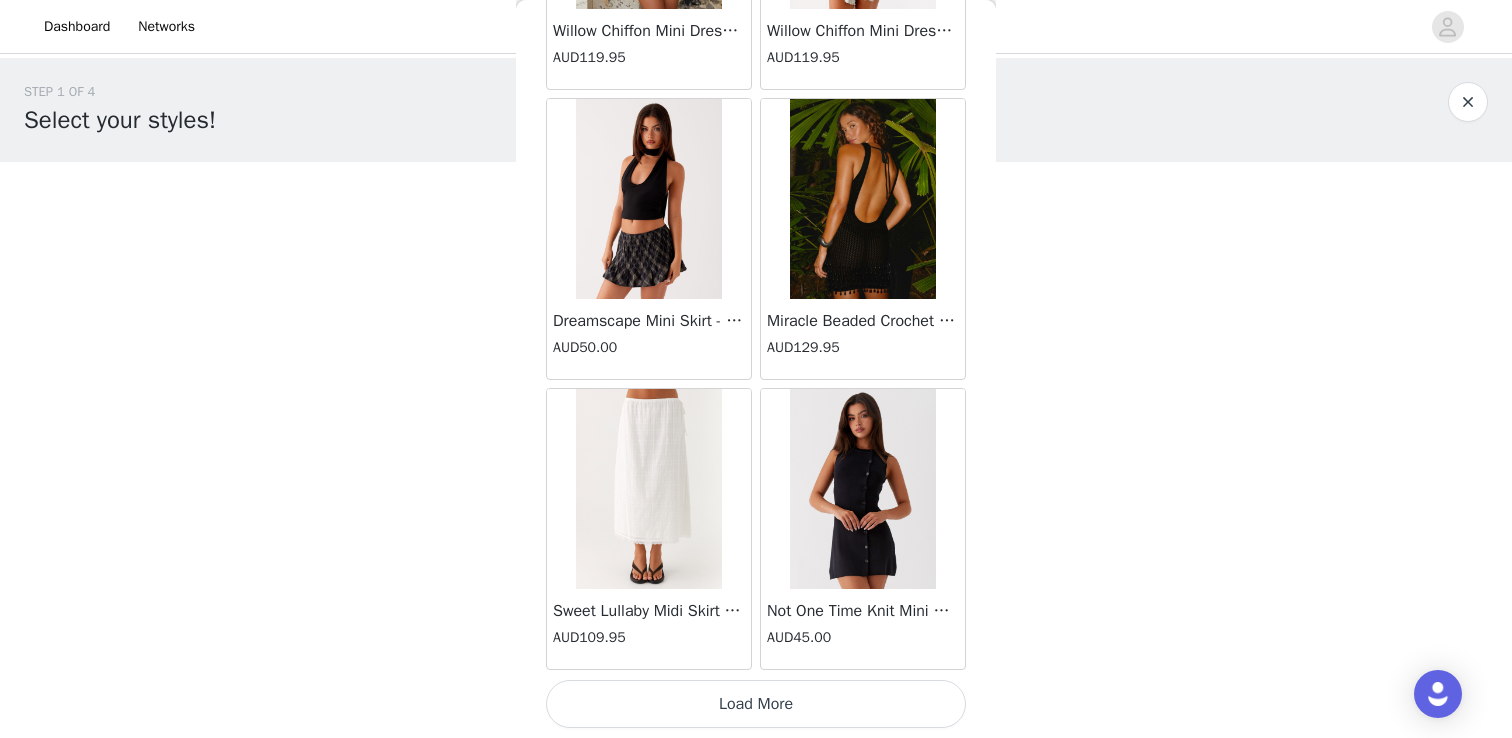 click on "Load More" at bounding box center [756, 704] 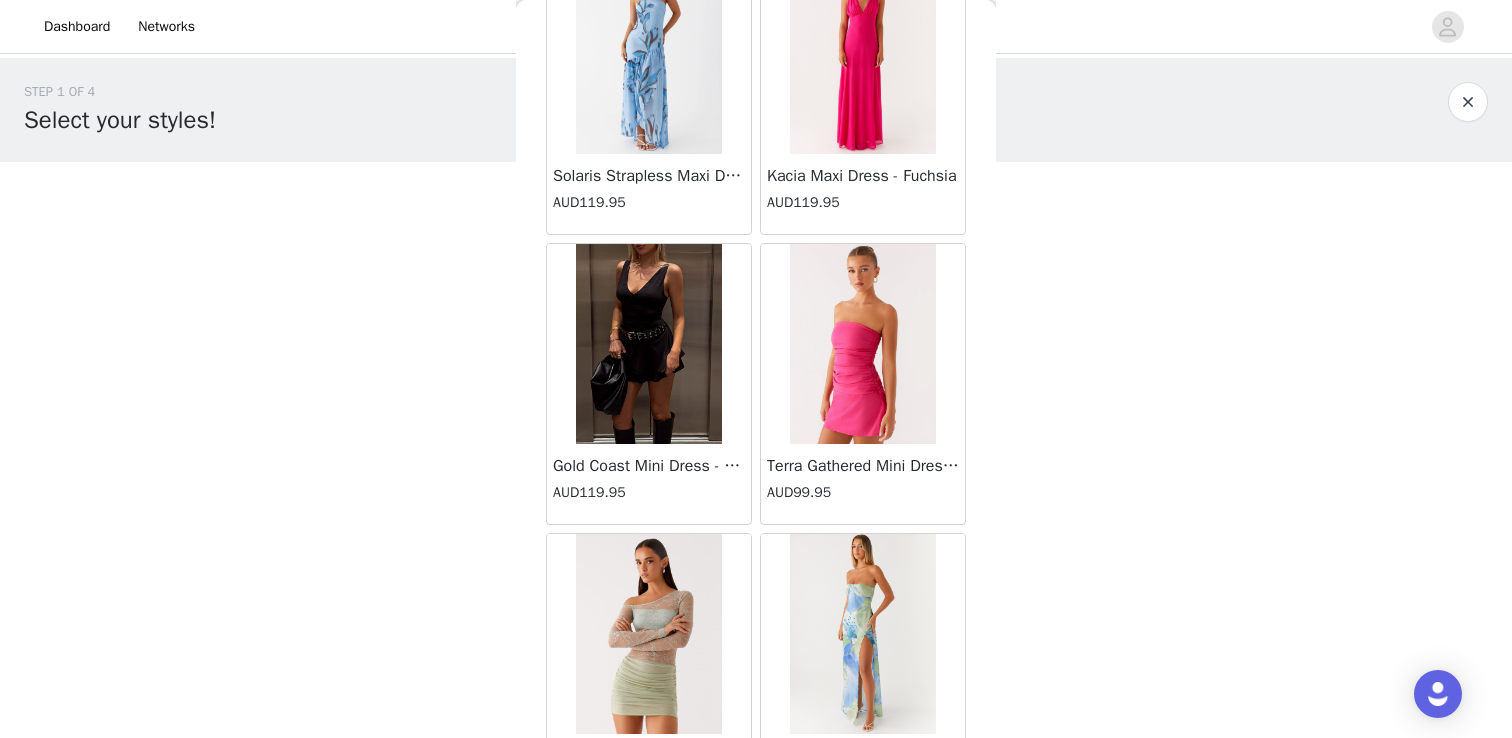 scroll, scrollTop: 45822, scrollLeft: 0, axis: vertical 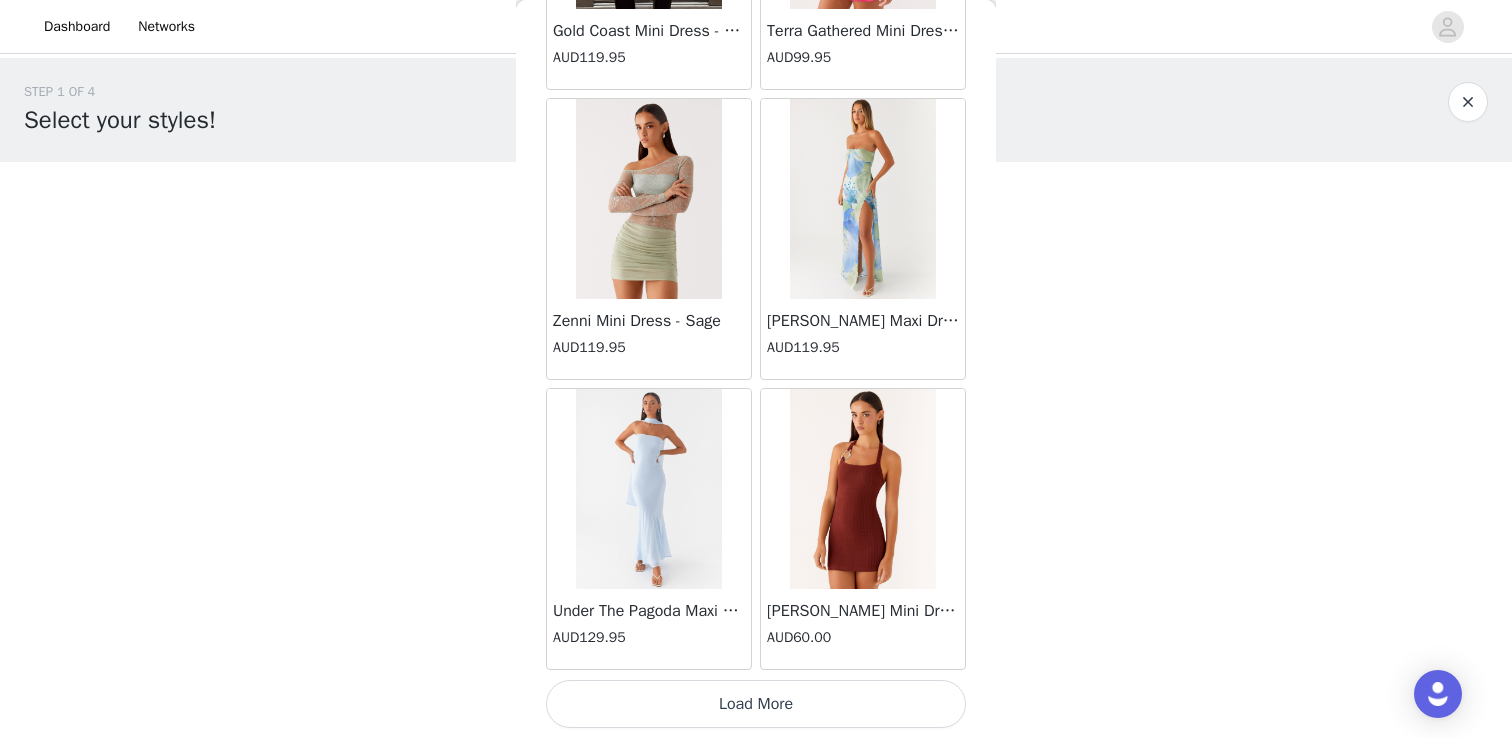 click on "Load More" at bounding box center (756, 704) 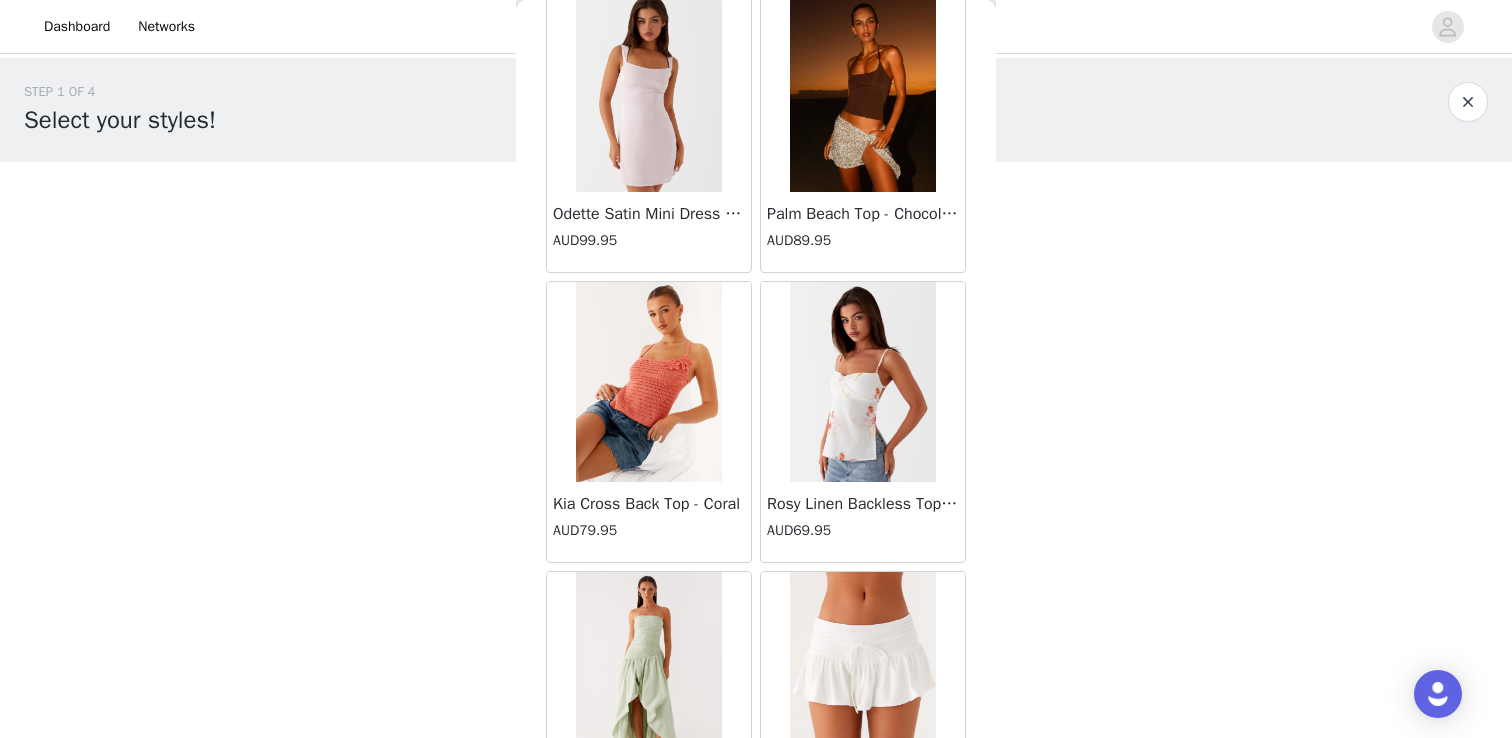 scroll, scrollTop: 48722, scrollLeft: 0, axis: vertical 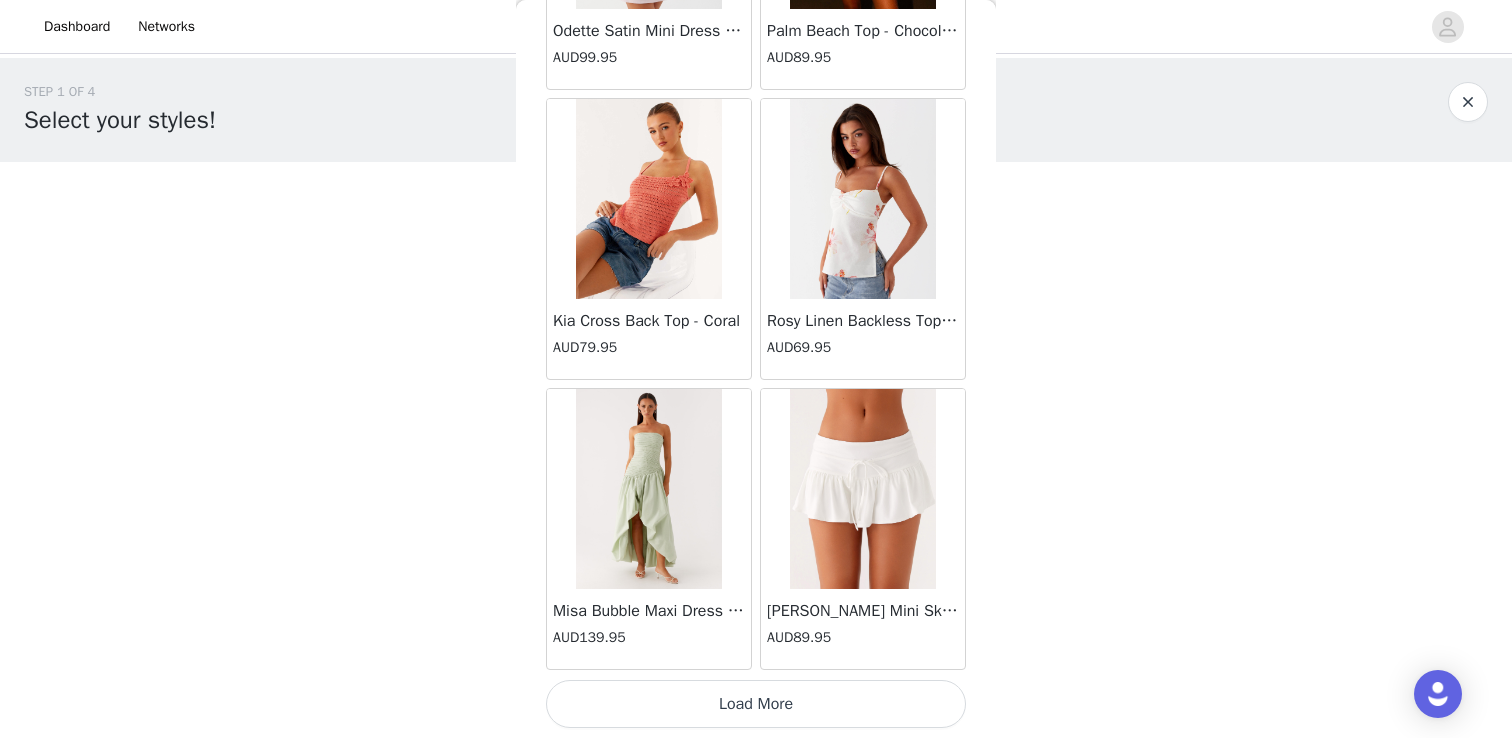 click on "Load More" at bounding box center (756, 704) 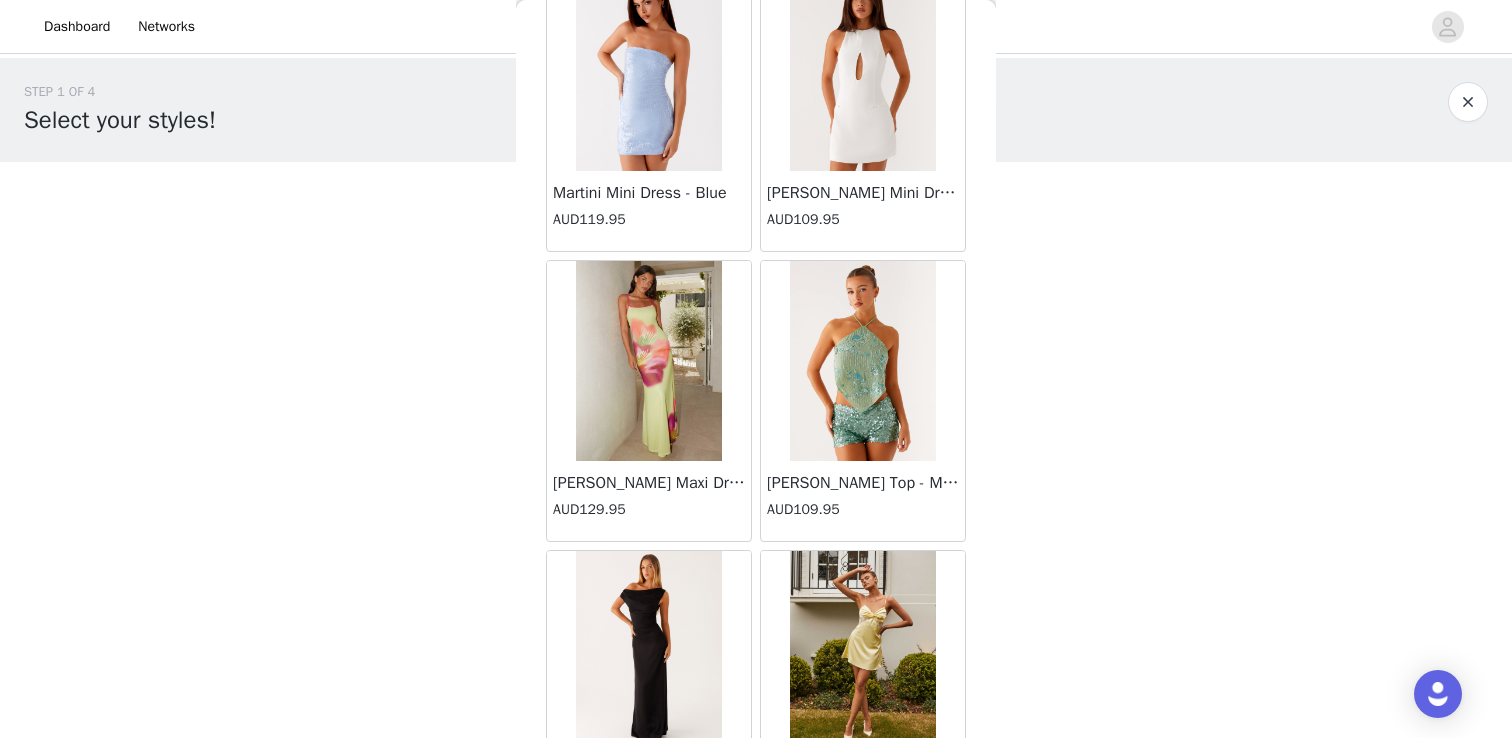 scroll, scrollTop: 51622, scrollLeft: 0, axis: vertical 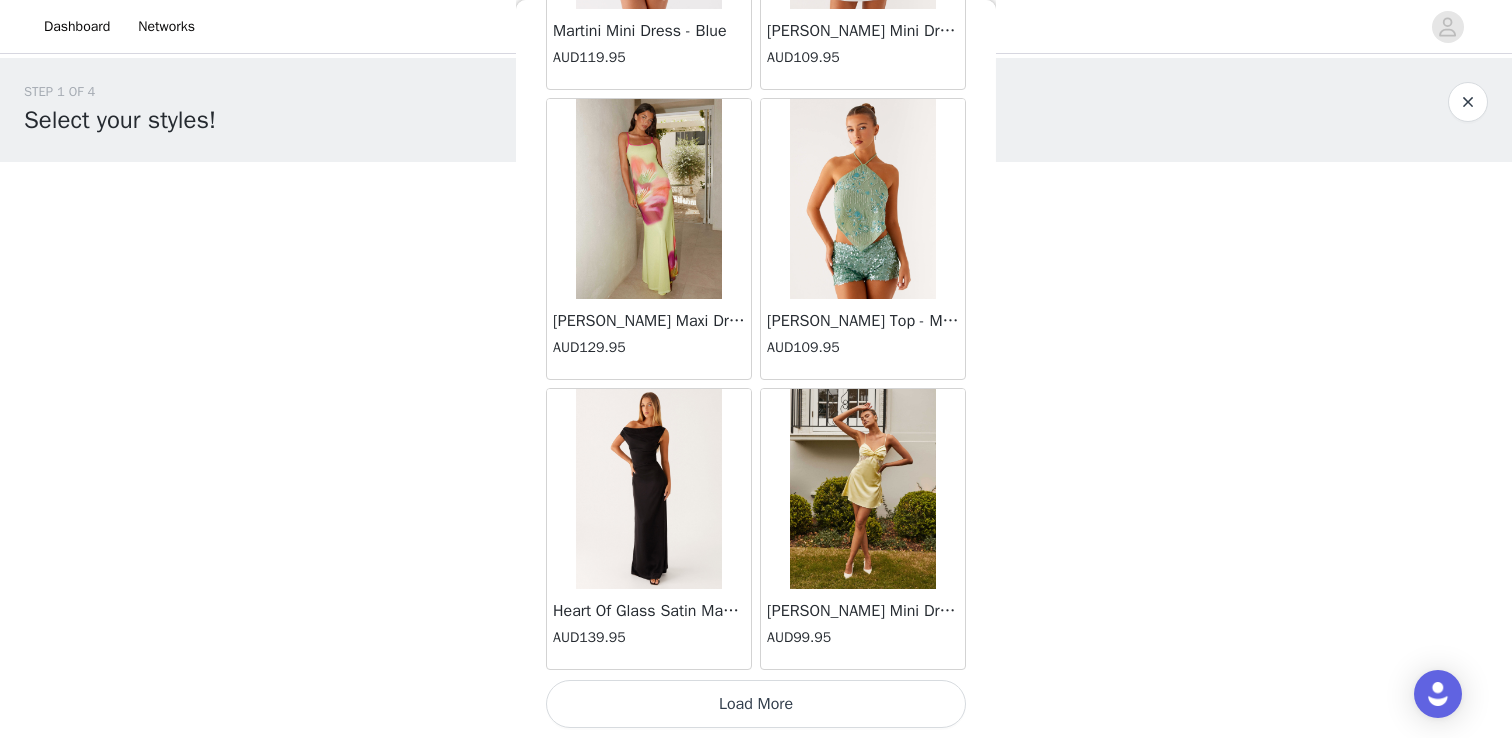 click on "Load More" at bounding box center [756, 704] 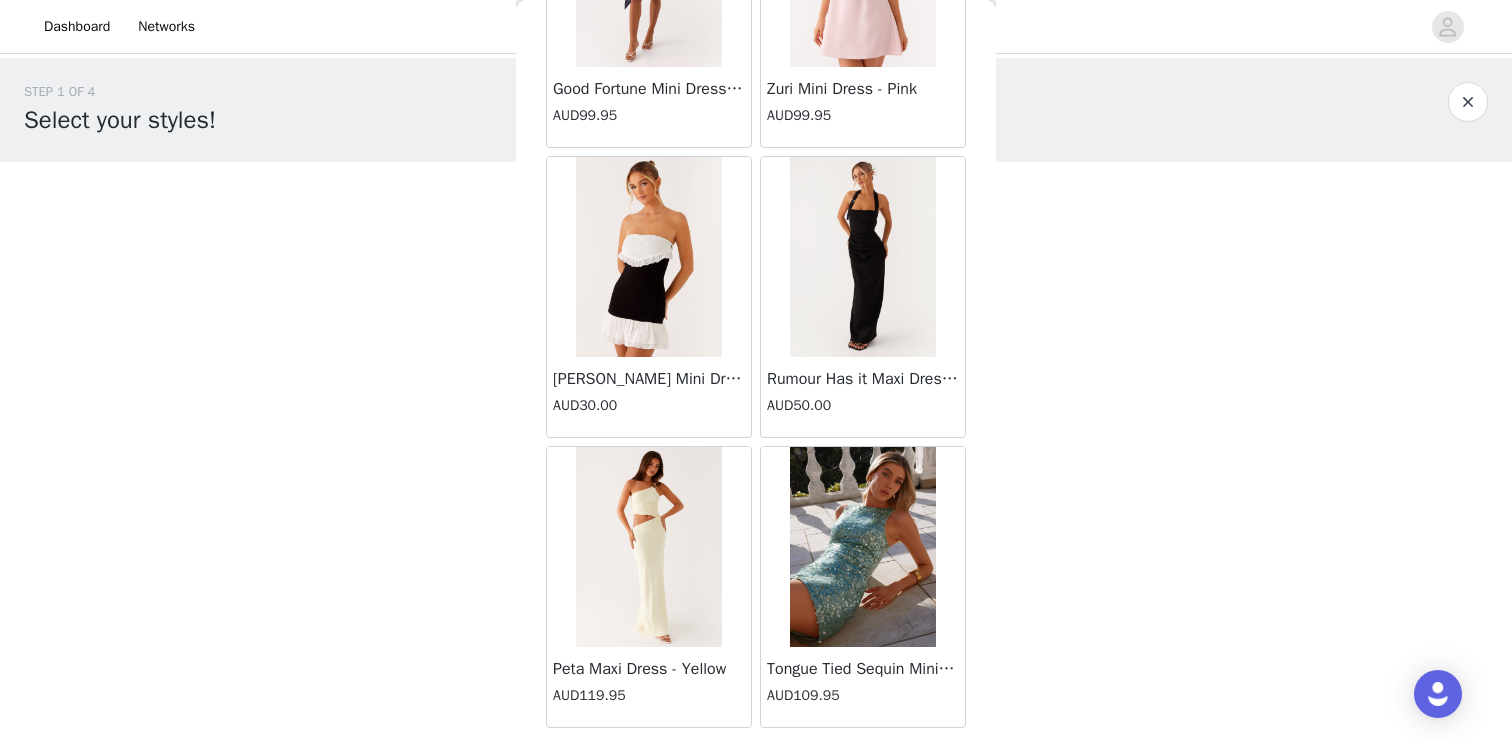 scroll, scrollTop: 54522, scrollLeft: 0, axis: vertical 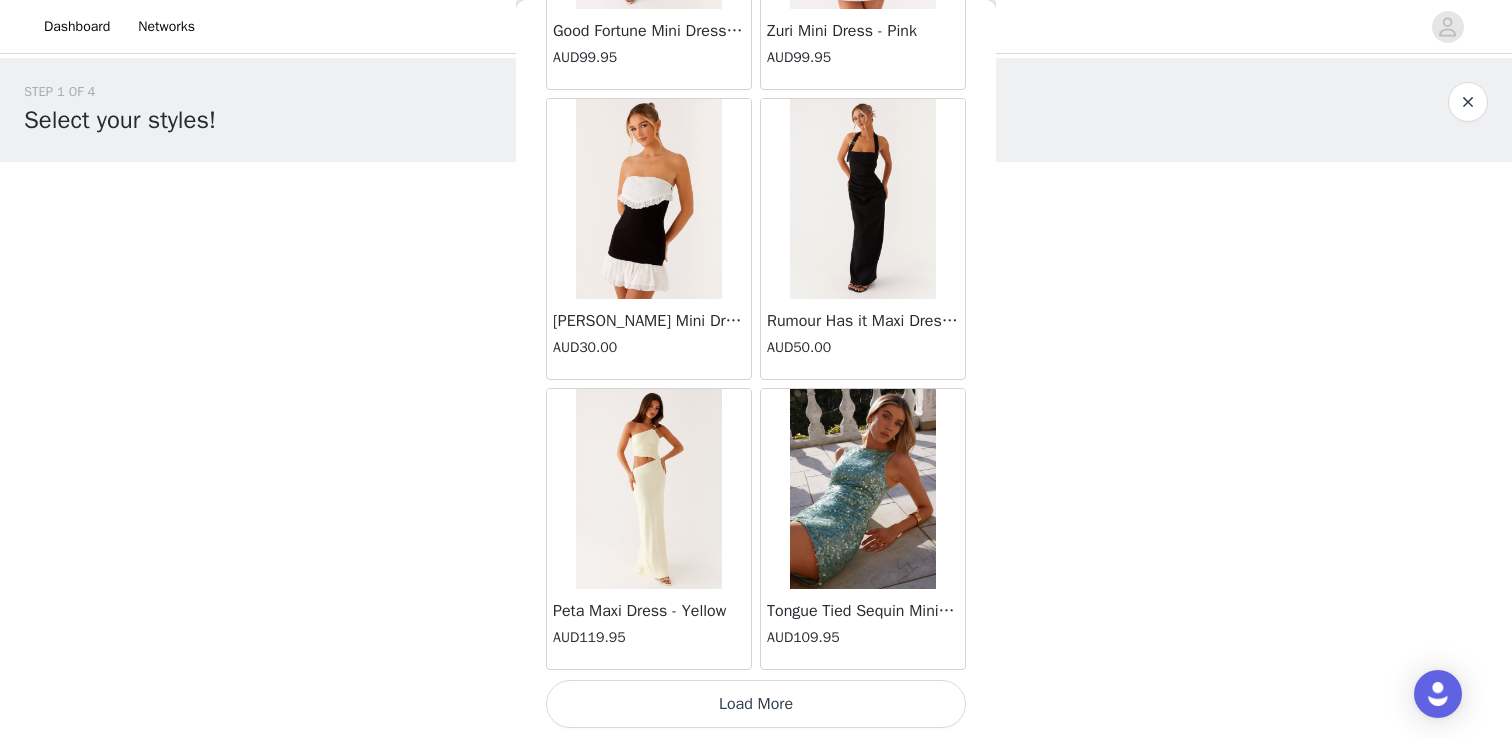 click on "Load More" at bounding box center [756, 704] 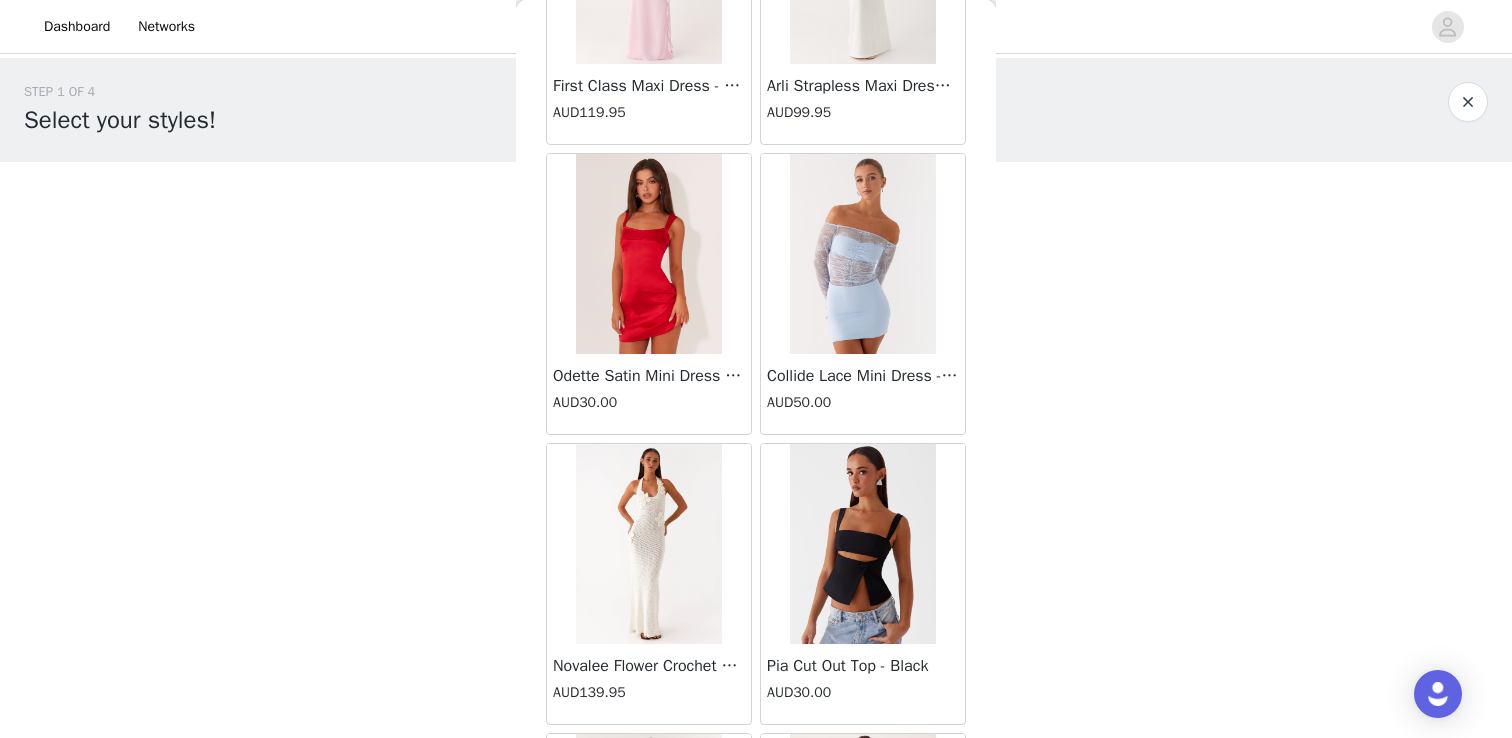 scroll, scrollTop: 57422, scrollLeft: 0, axis: vertical 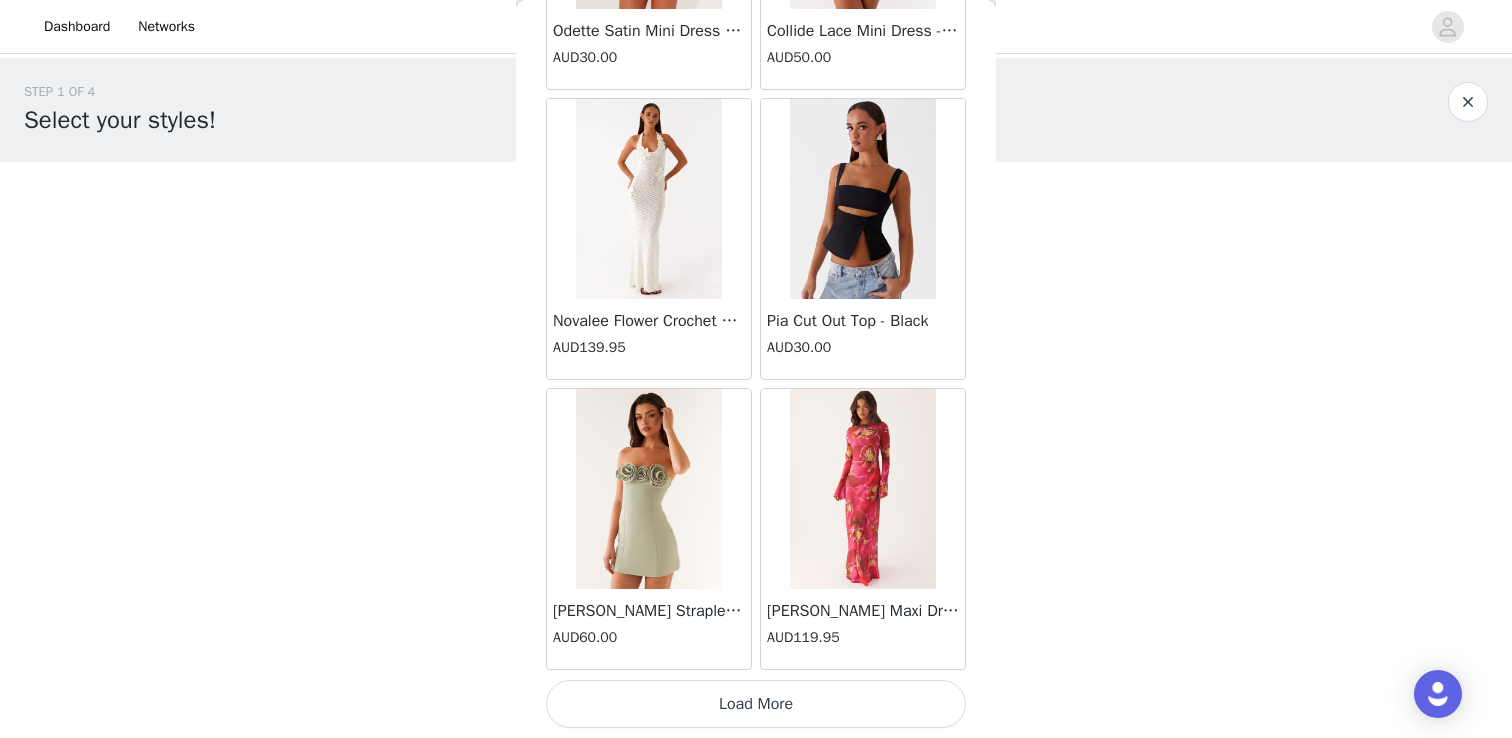 click on "Load More" at bounding box center (756, 704) 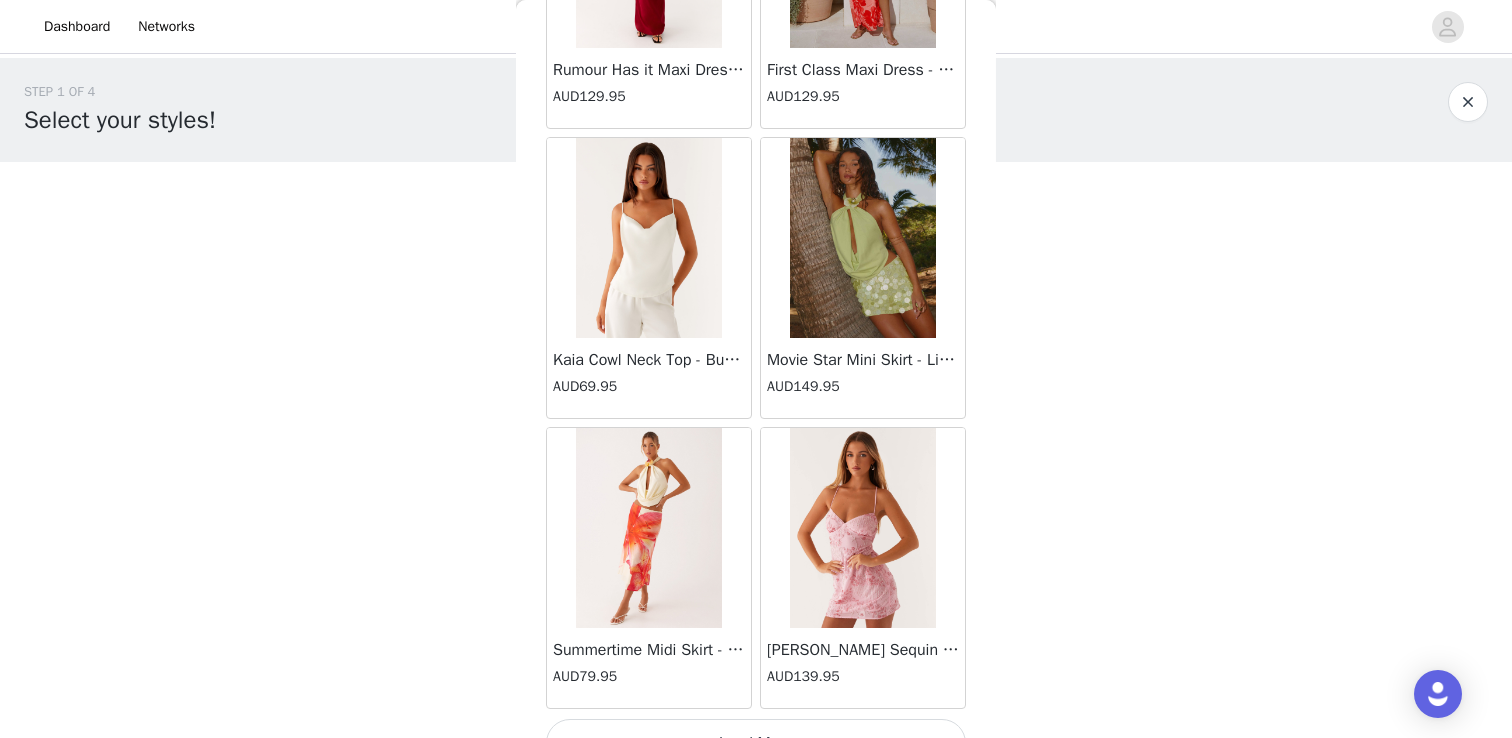 scroll, scrollTop: 60322, scrollLeft: 0, axis: vertical 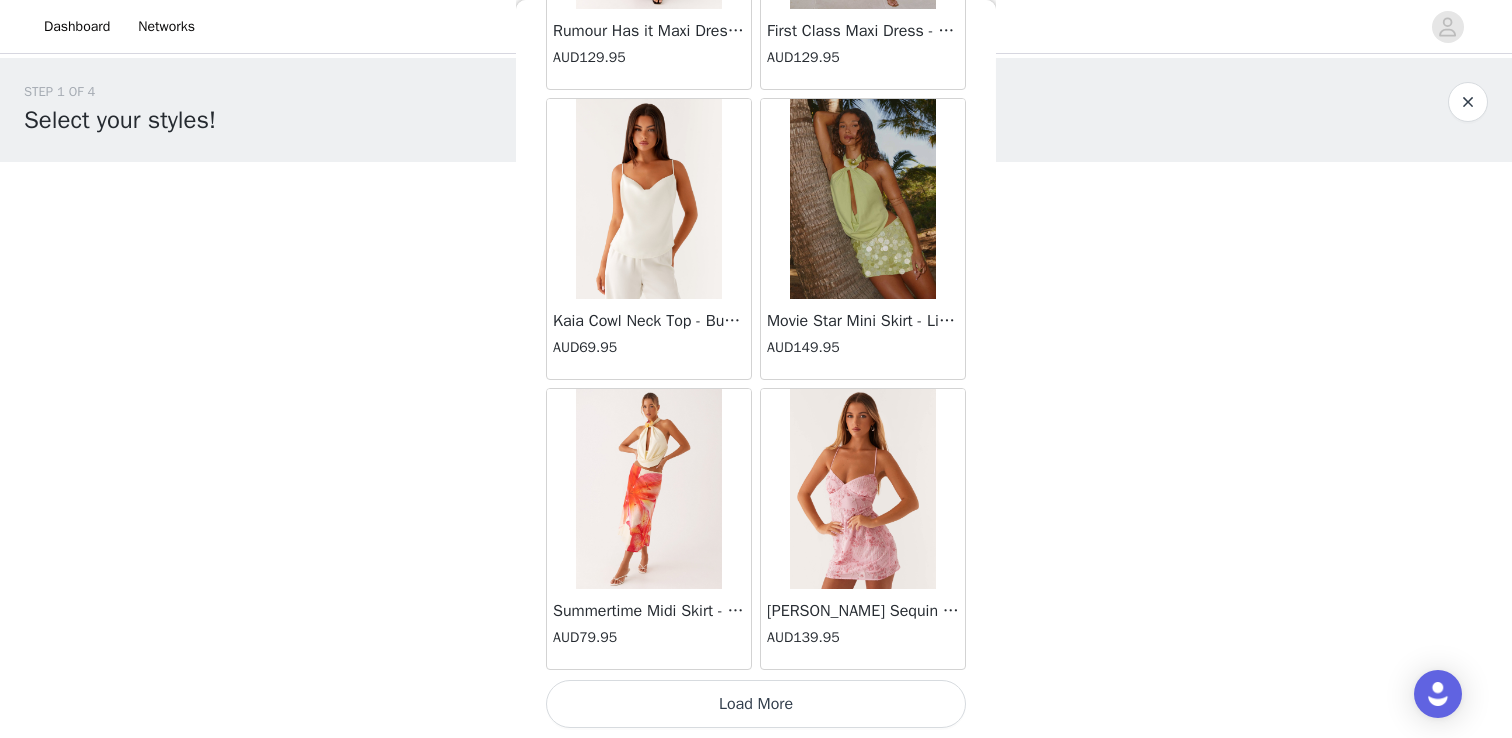 click on "Load More" at bounding box center [756, 704] 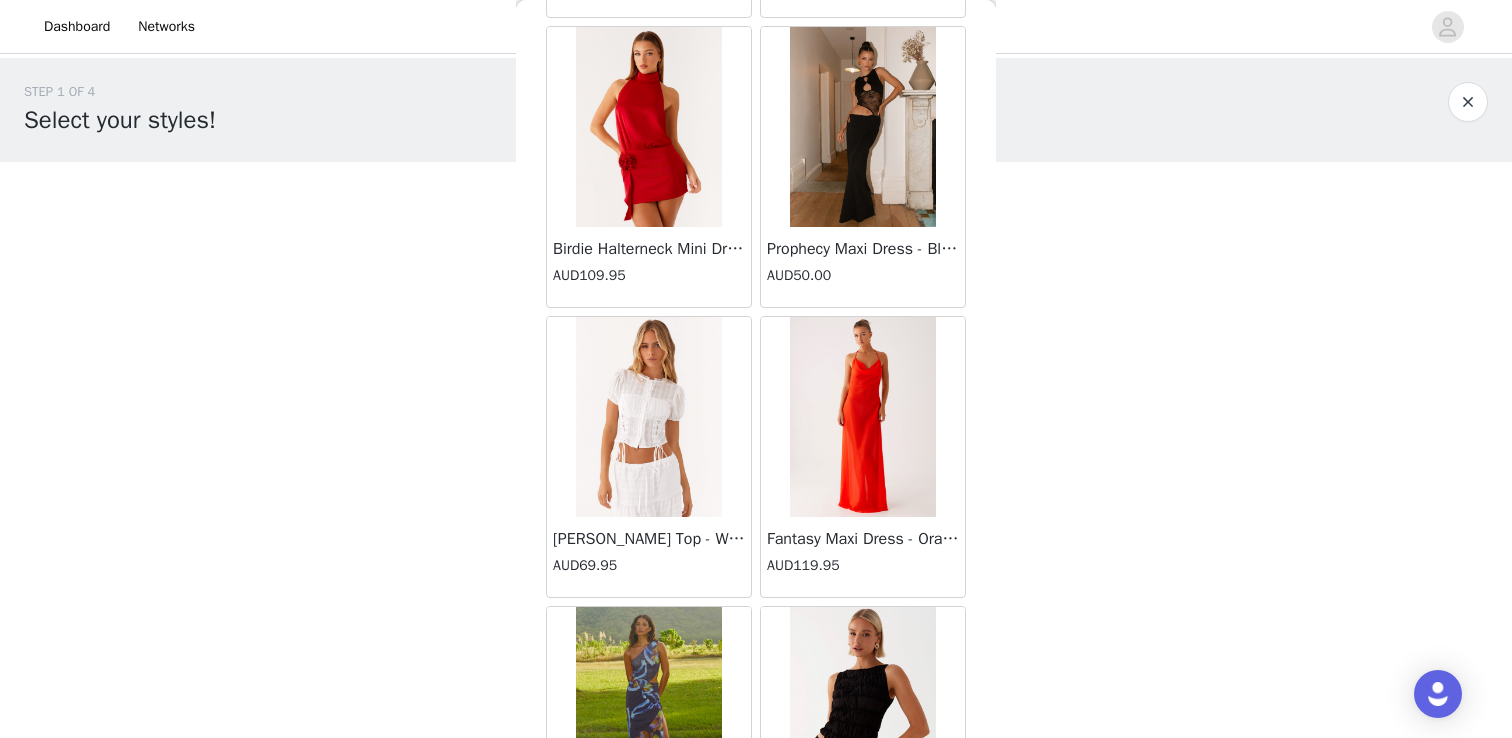 scroll, scrollTop: 63222, scrollLeft: 0, axis: vertical 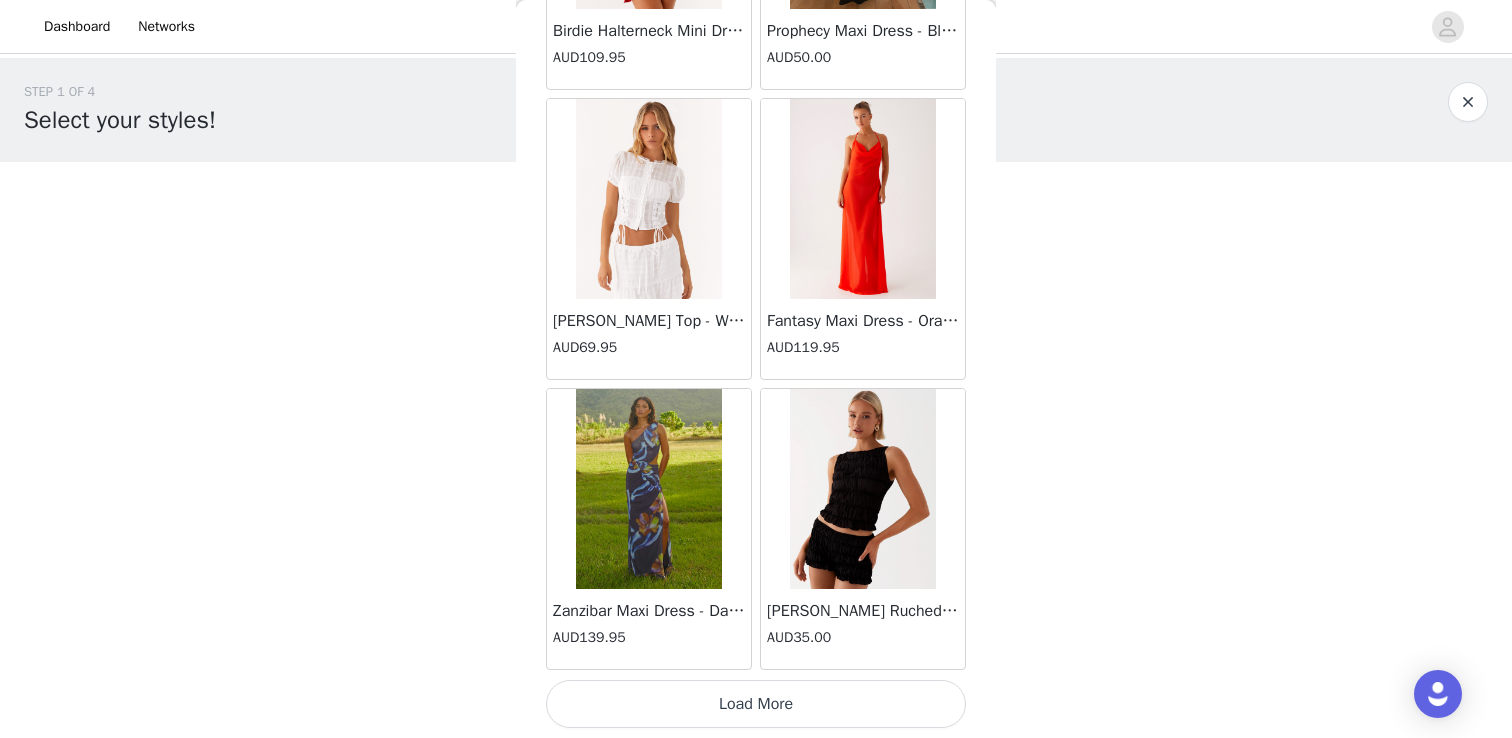 click on "Load More" at bounding box center (756, 704) 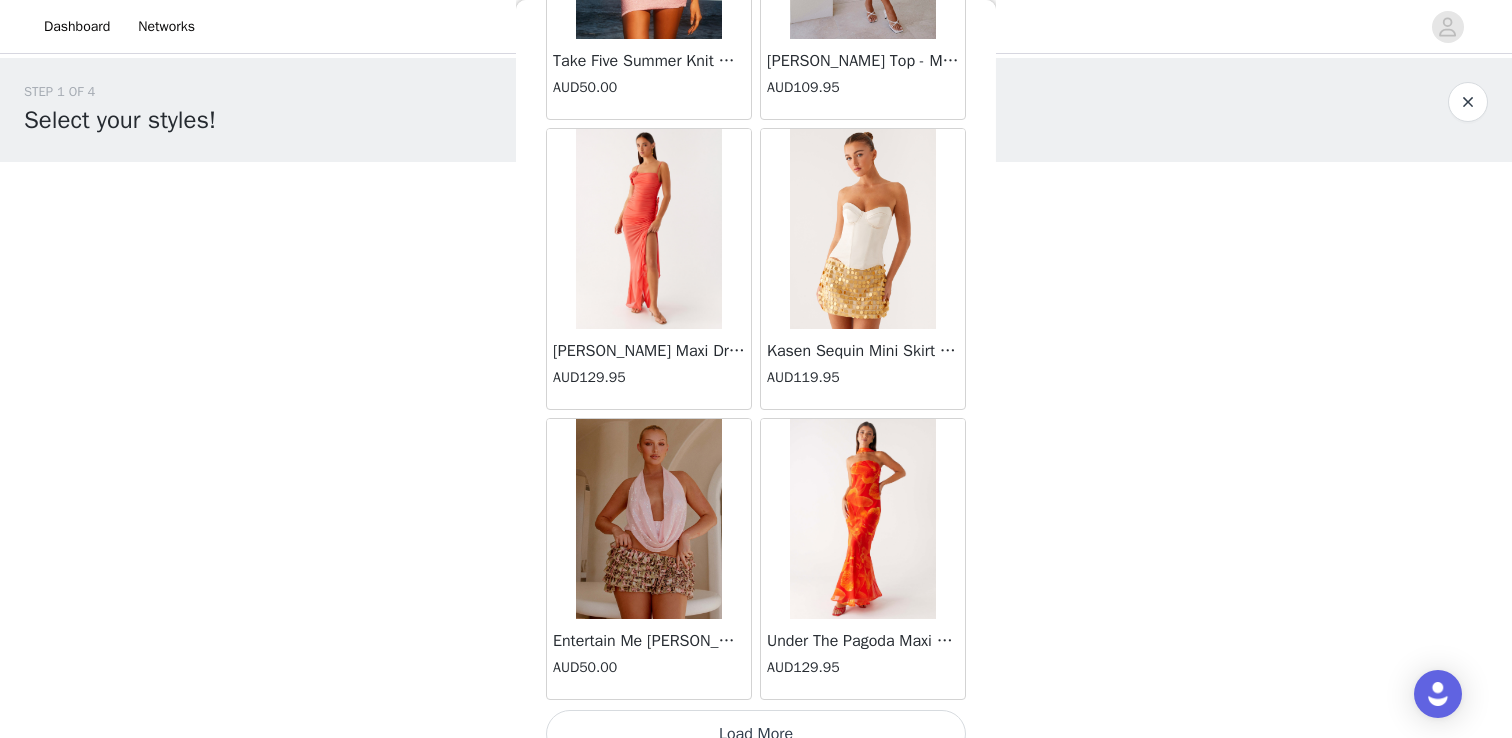 scroll, scrollTop: 66122, scrollLeft: 0, axis: vertical 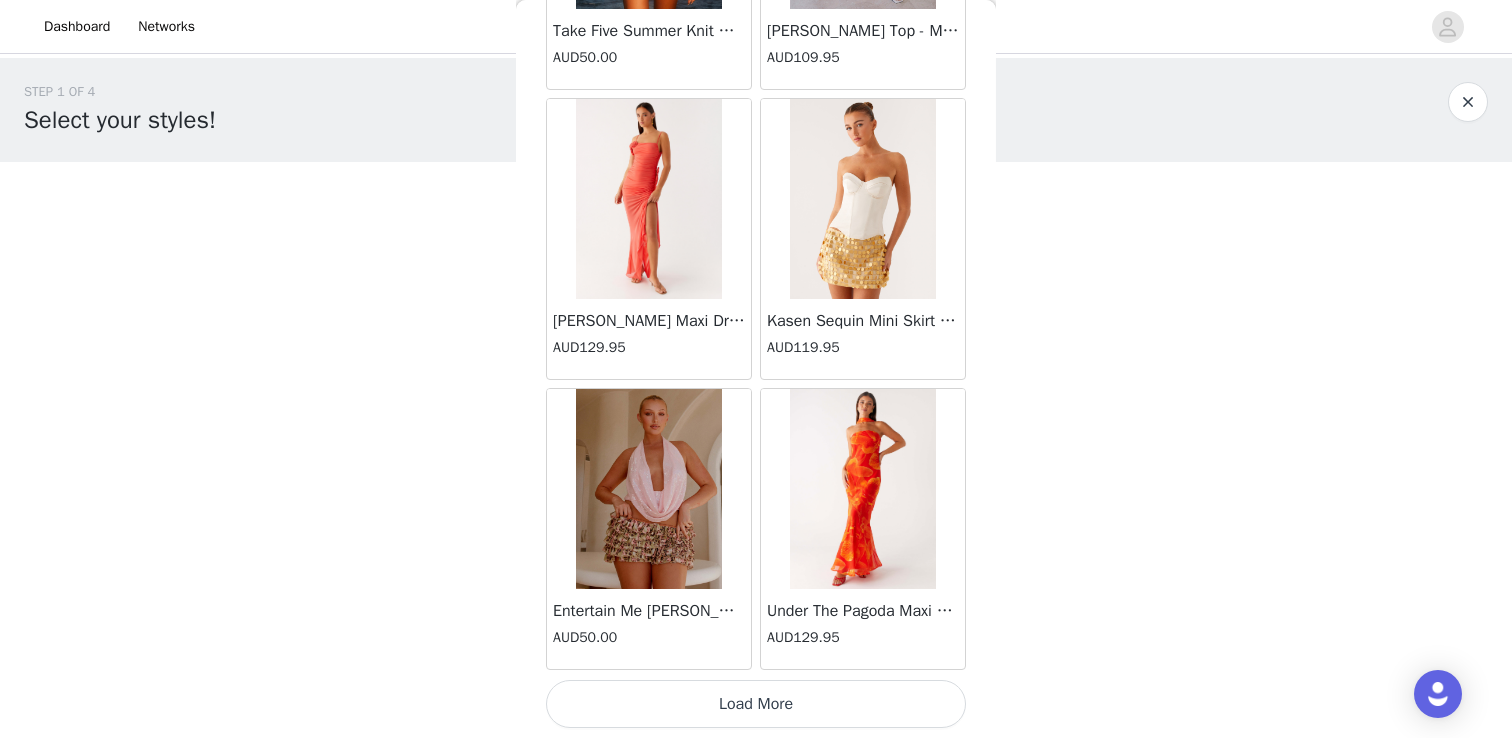 click on "Load More" at bounding box center [756, 704] 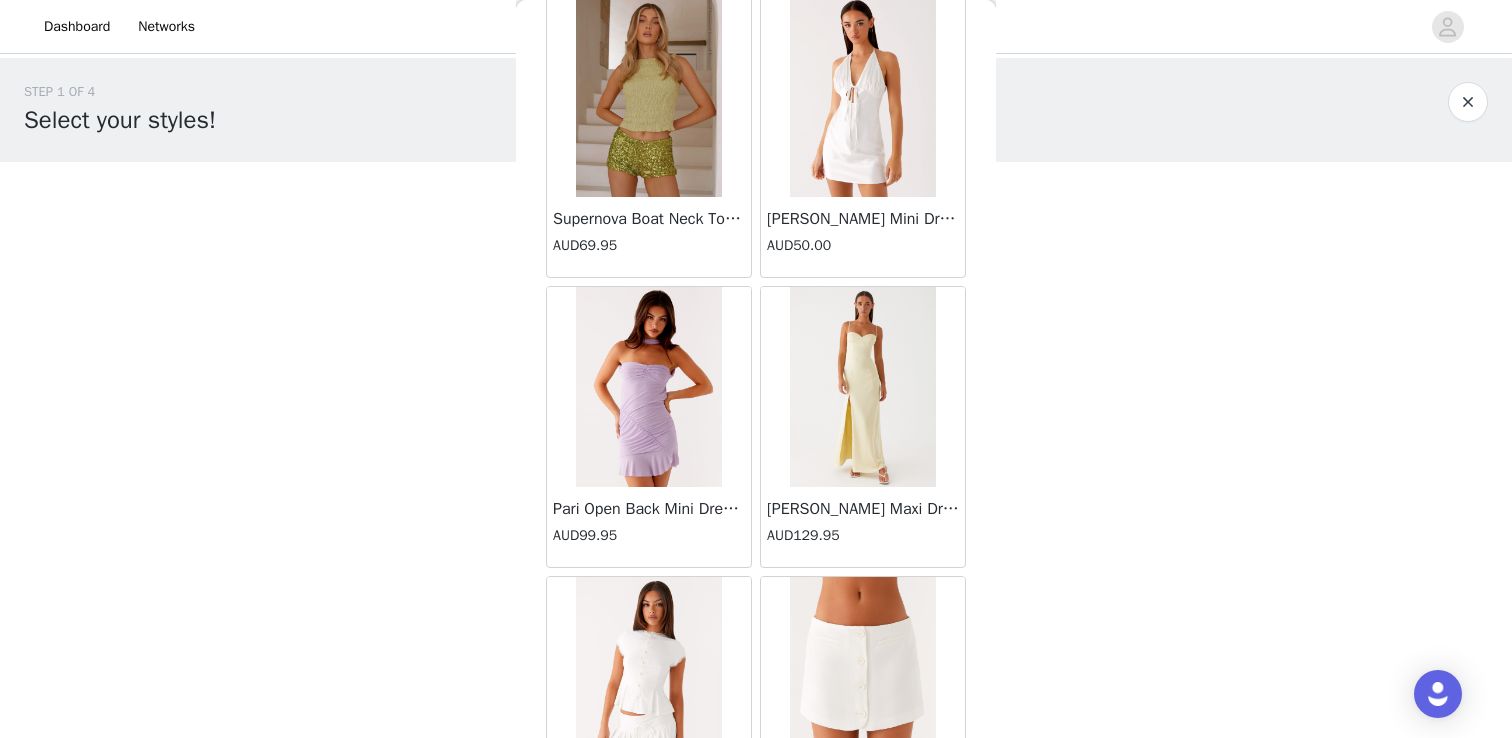 scroll, scrollTop: 69022, scrollLeft: 0, axis: vertical 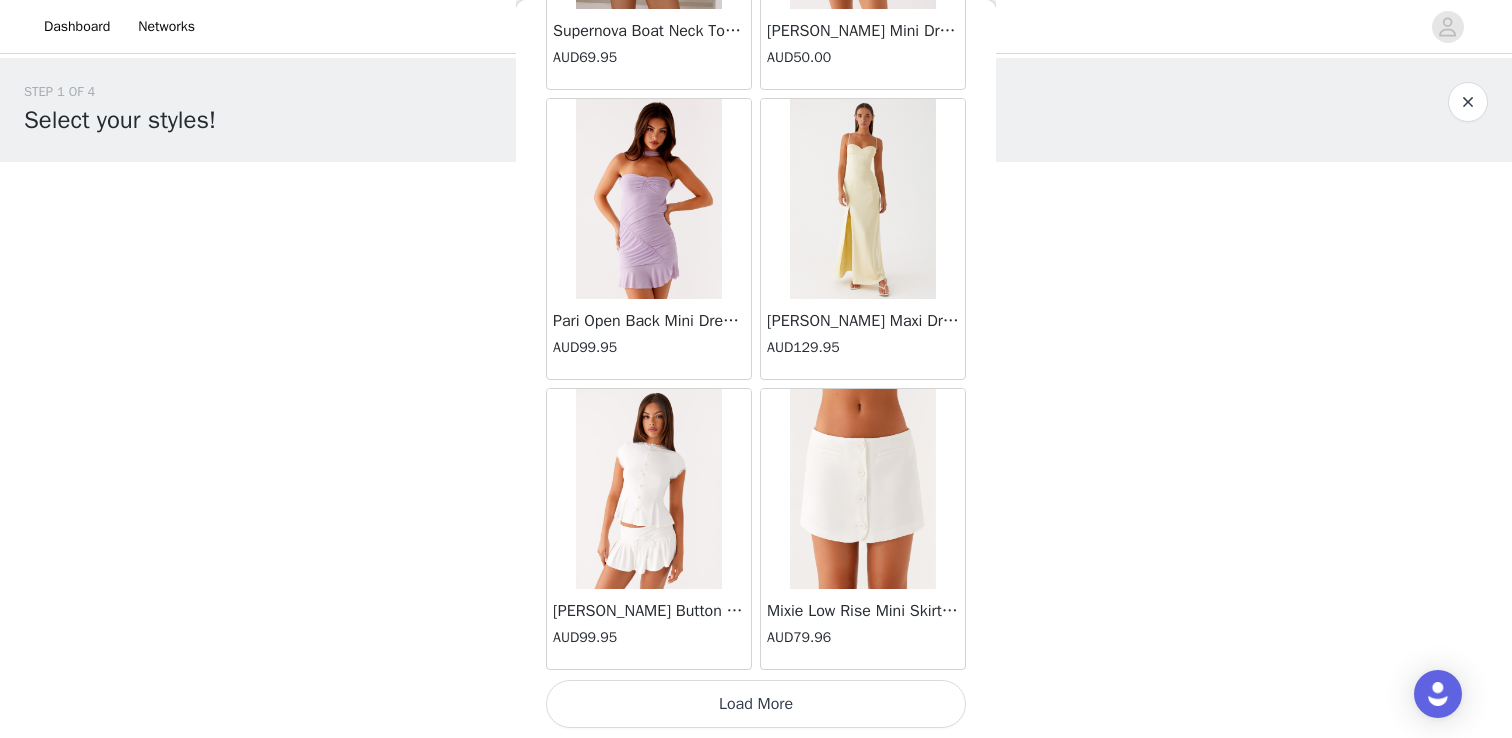 click on "Load More" at bounding box center [756, 704] 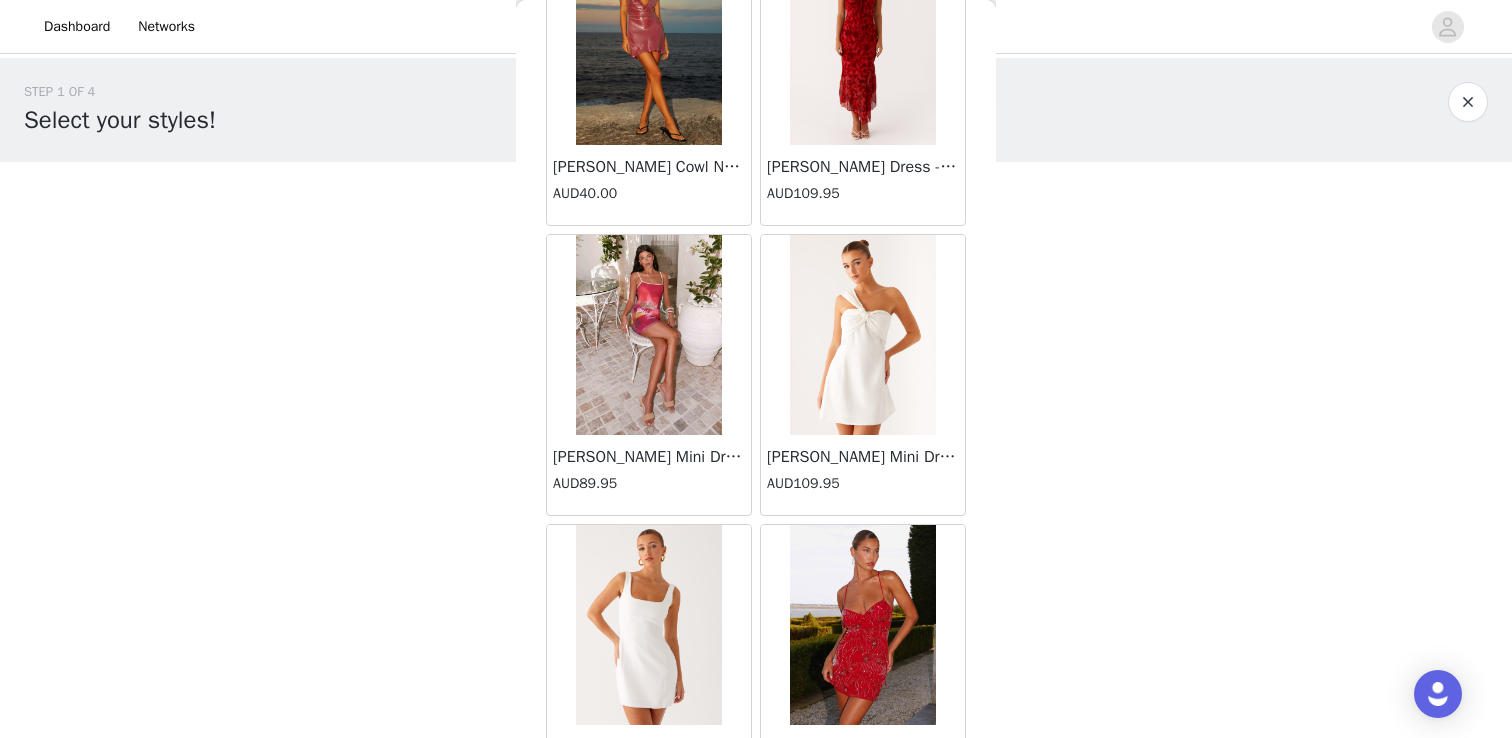 scroll, scrollTop: 71922, scrollLeft: 0, axis: vertical 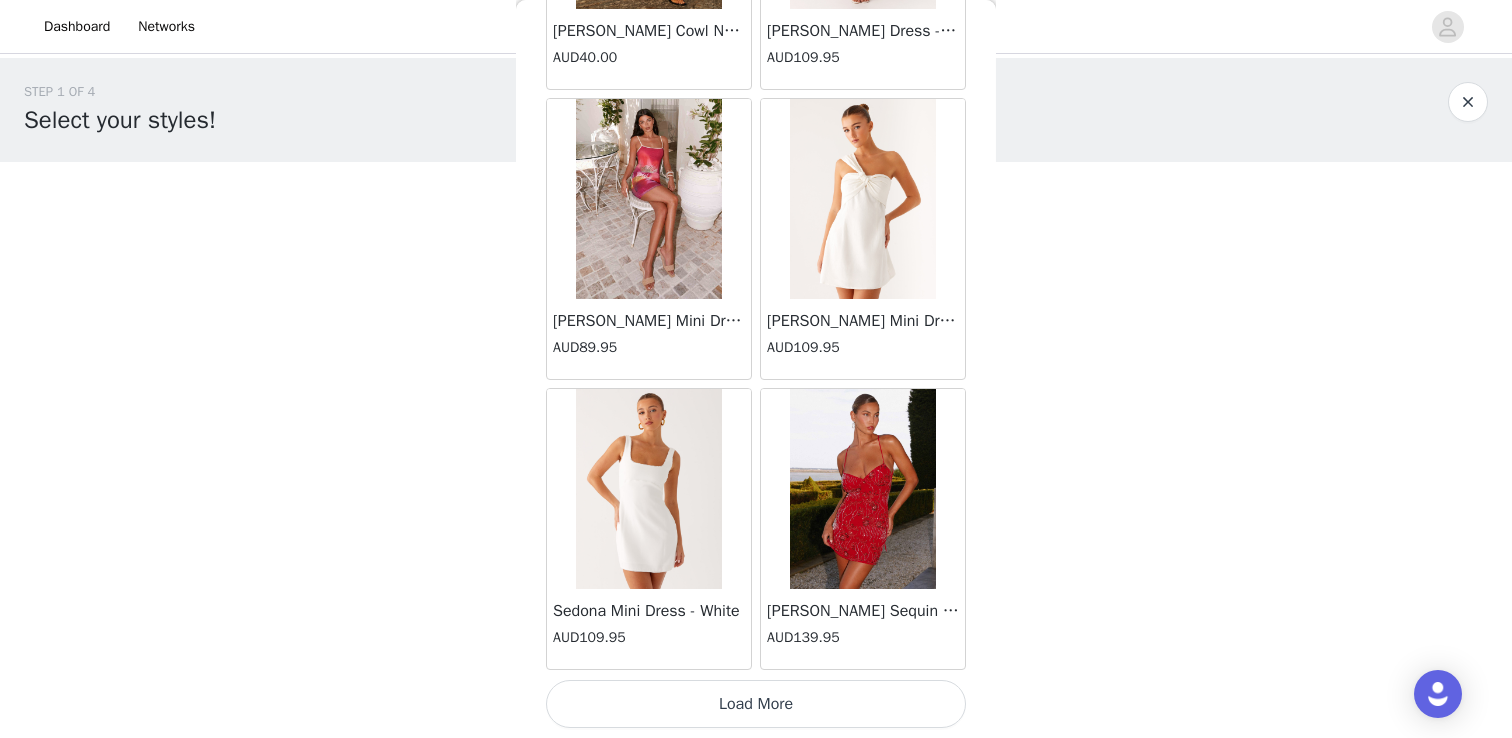 click on "Load More" at bounding box center [756, 704] 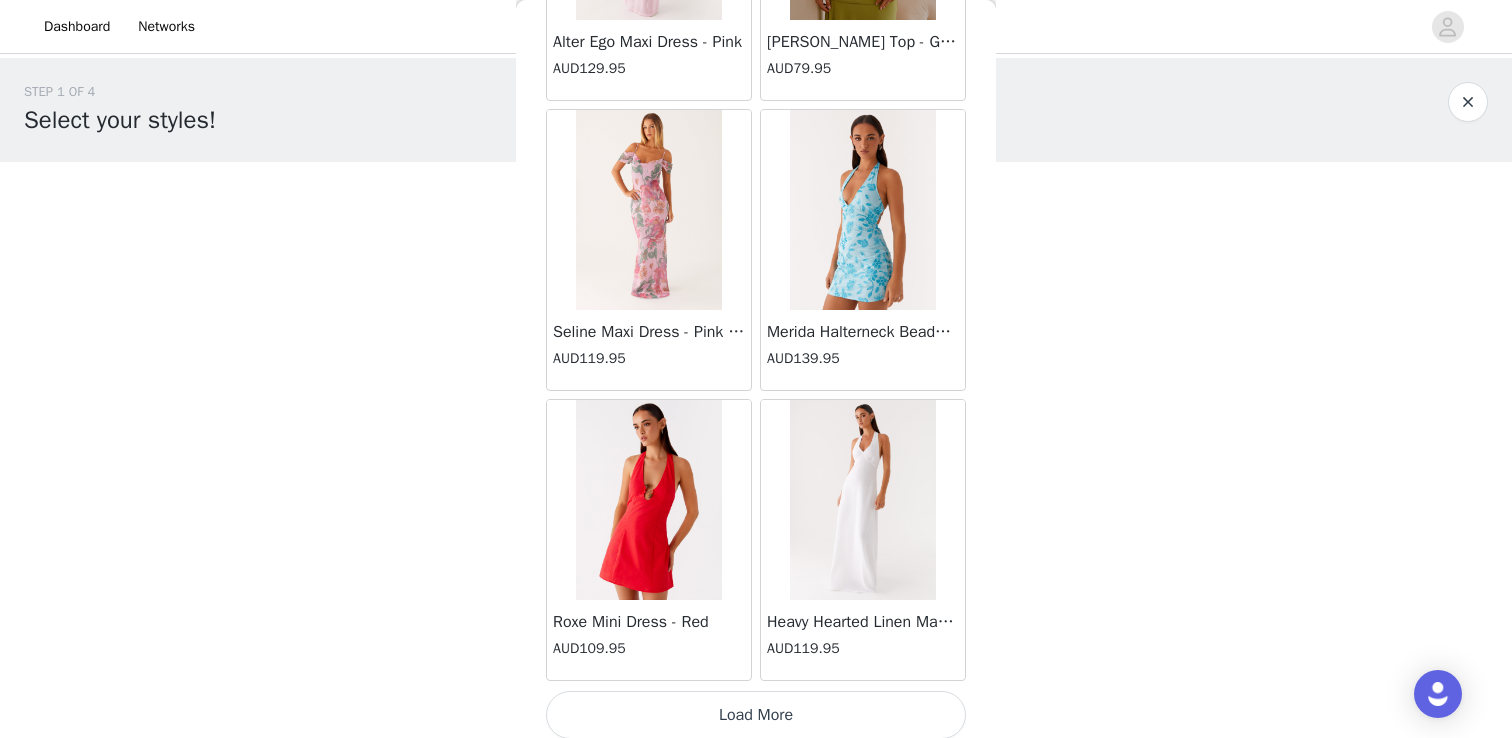 scroll, scrollTop: 74822, scrollLeft: 0, axis: vertical 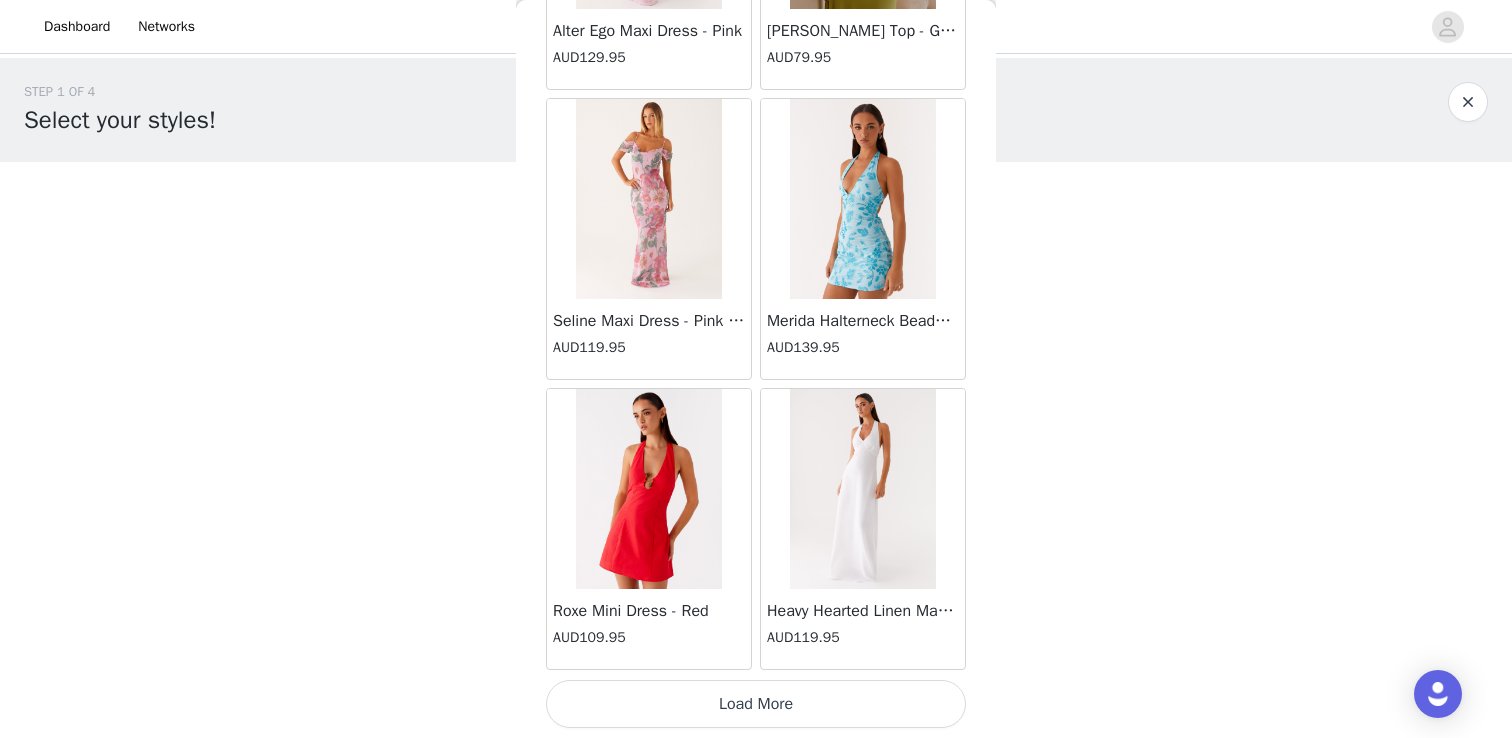 click on "Load More" at bounding box center (756, 704) 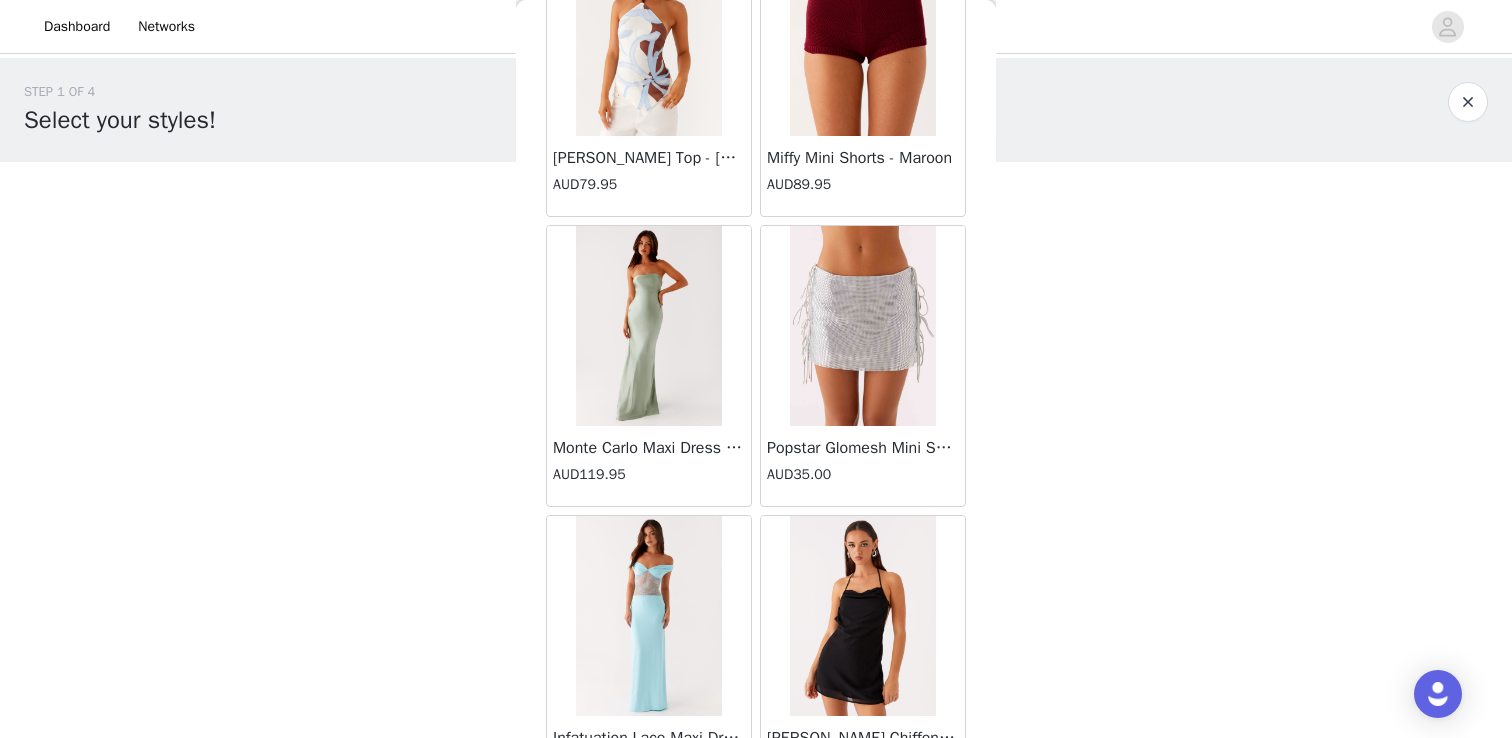 scroll, scrollTop: 77722, scrollLeft: 0, axis: vertical 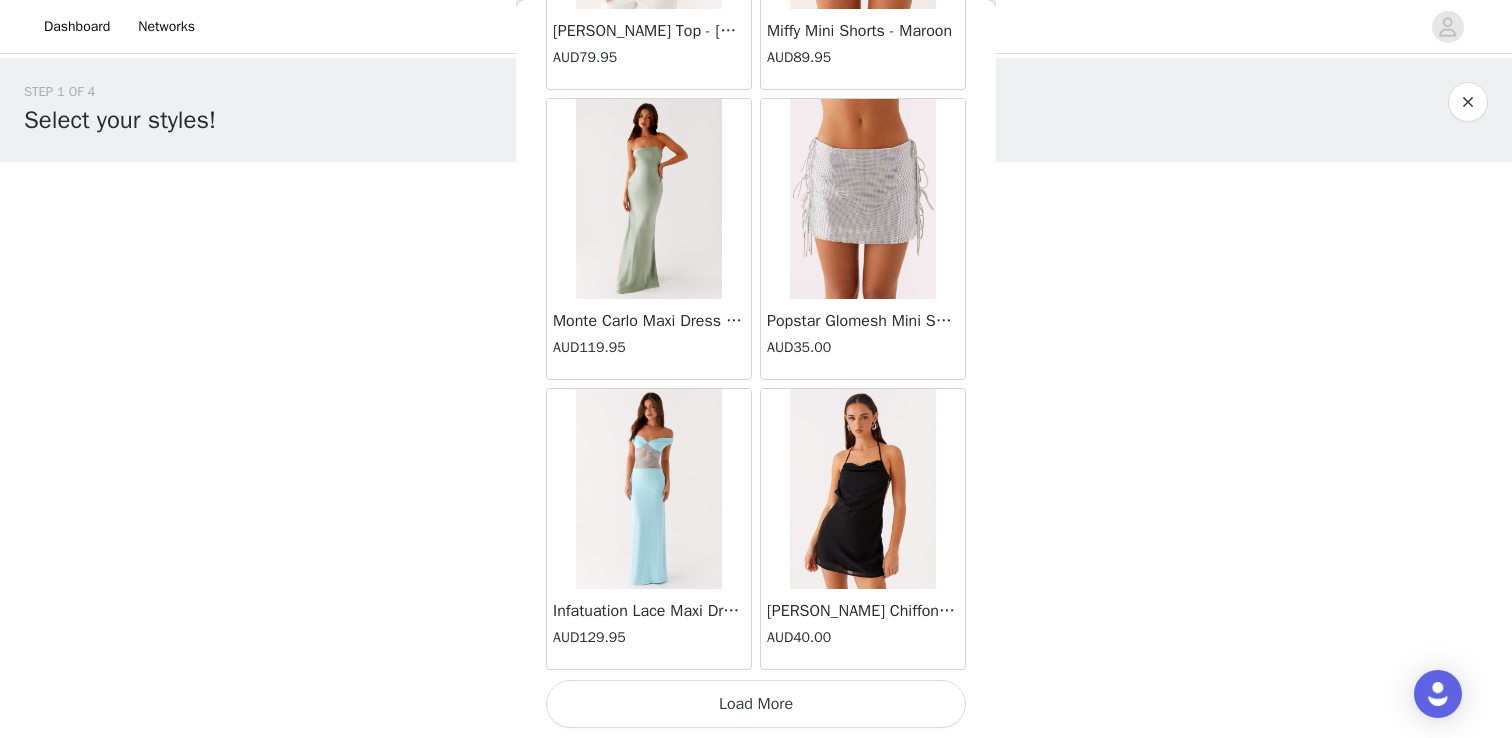 click on "Load More" at bounding box center (756, 704) 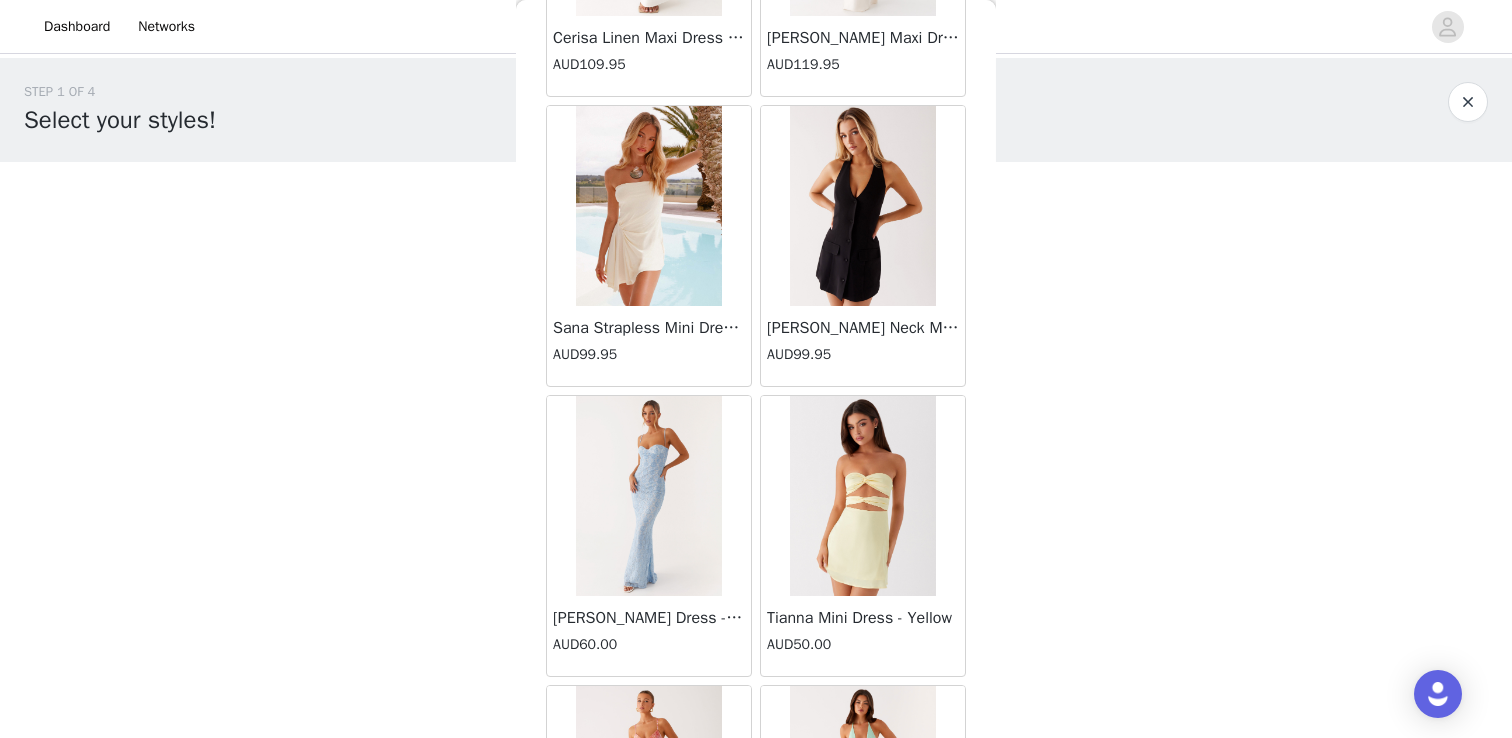 scroll, scrollTop: 80622, scrollLeft: 0, axis: vertical 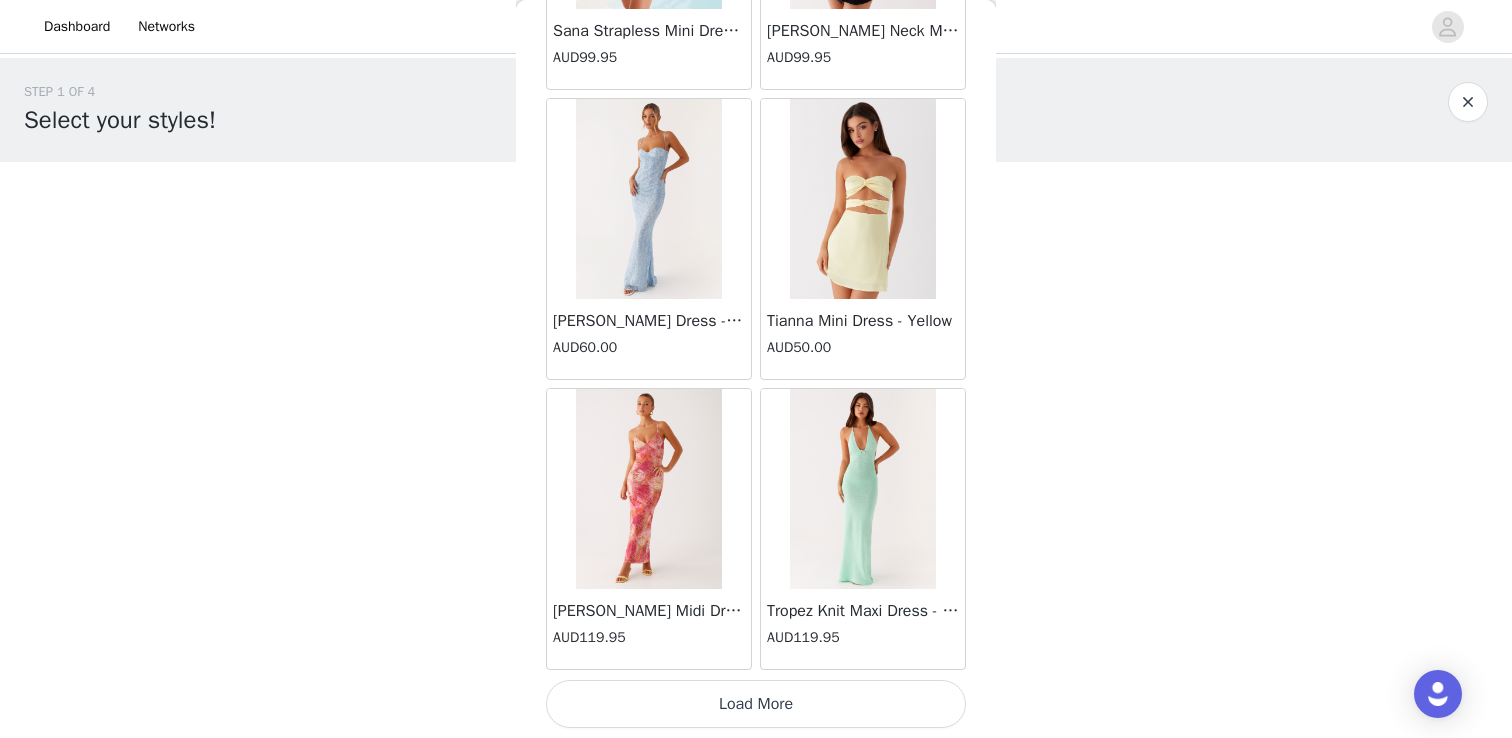 click on "Load More" at bounding box center [756, 704] 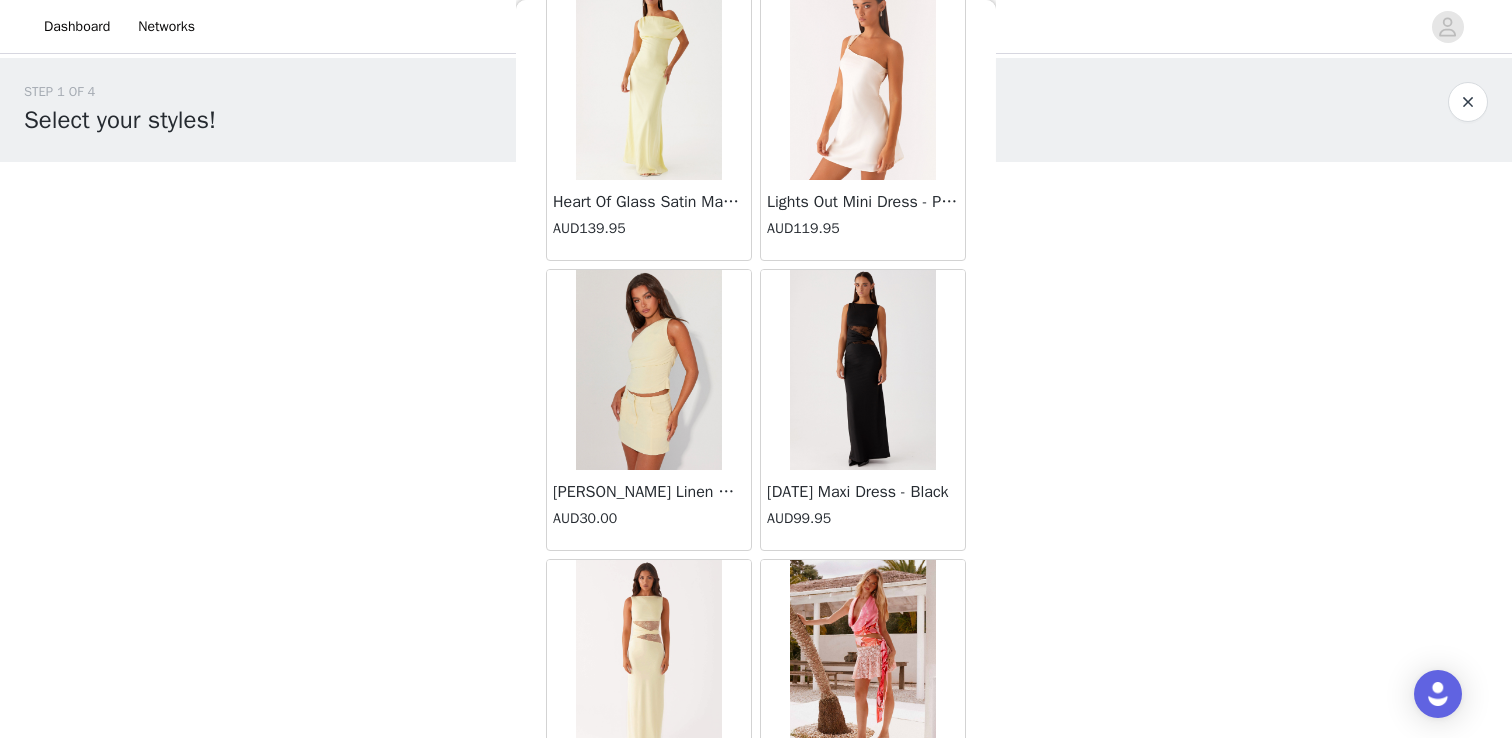 scroll, scrollTop: 83522, scrollLeft: 0, axis: vertical 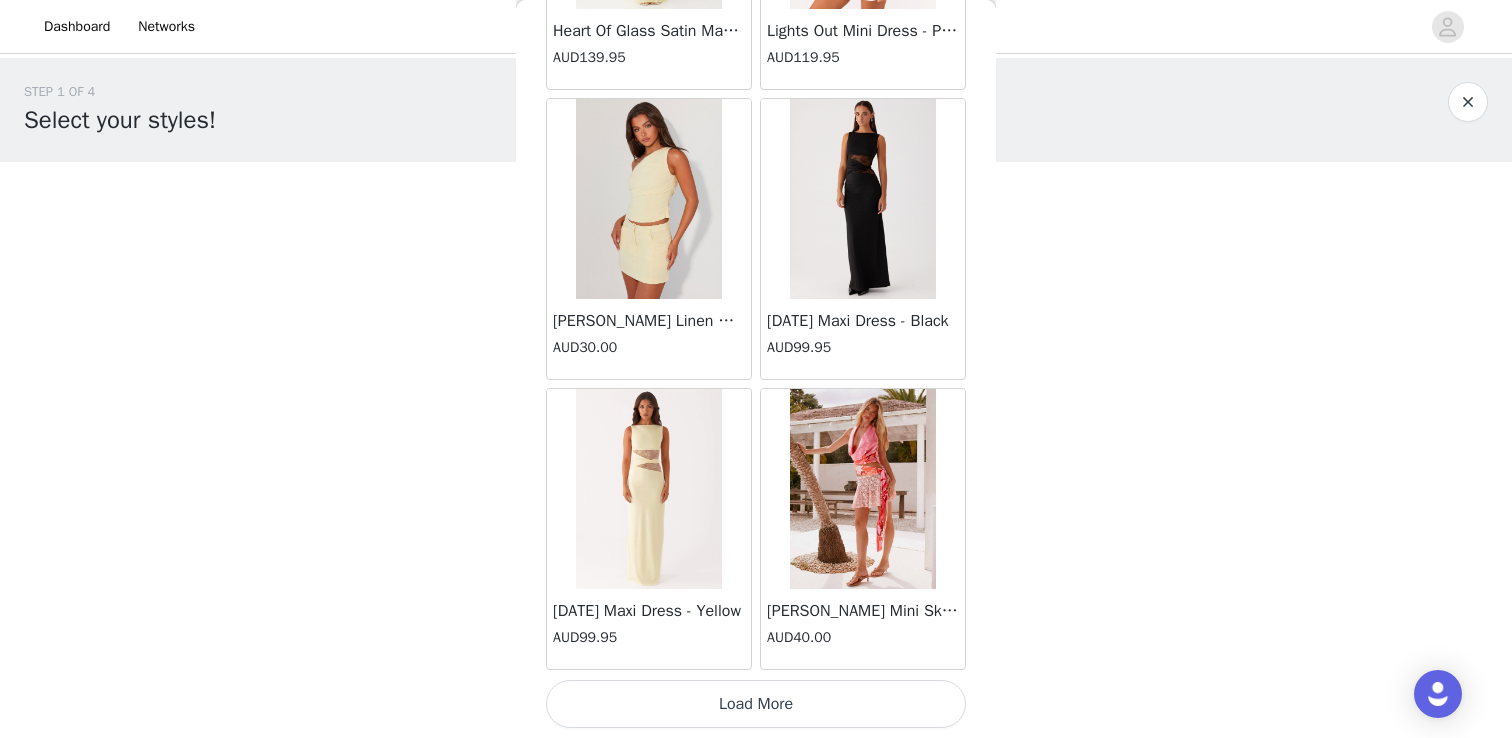 click on "Load More" at bounding box center (756, 704) 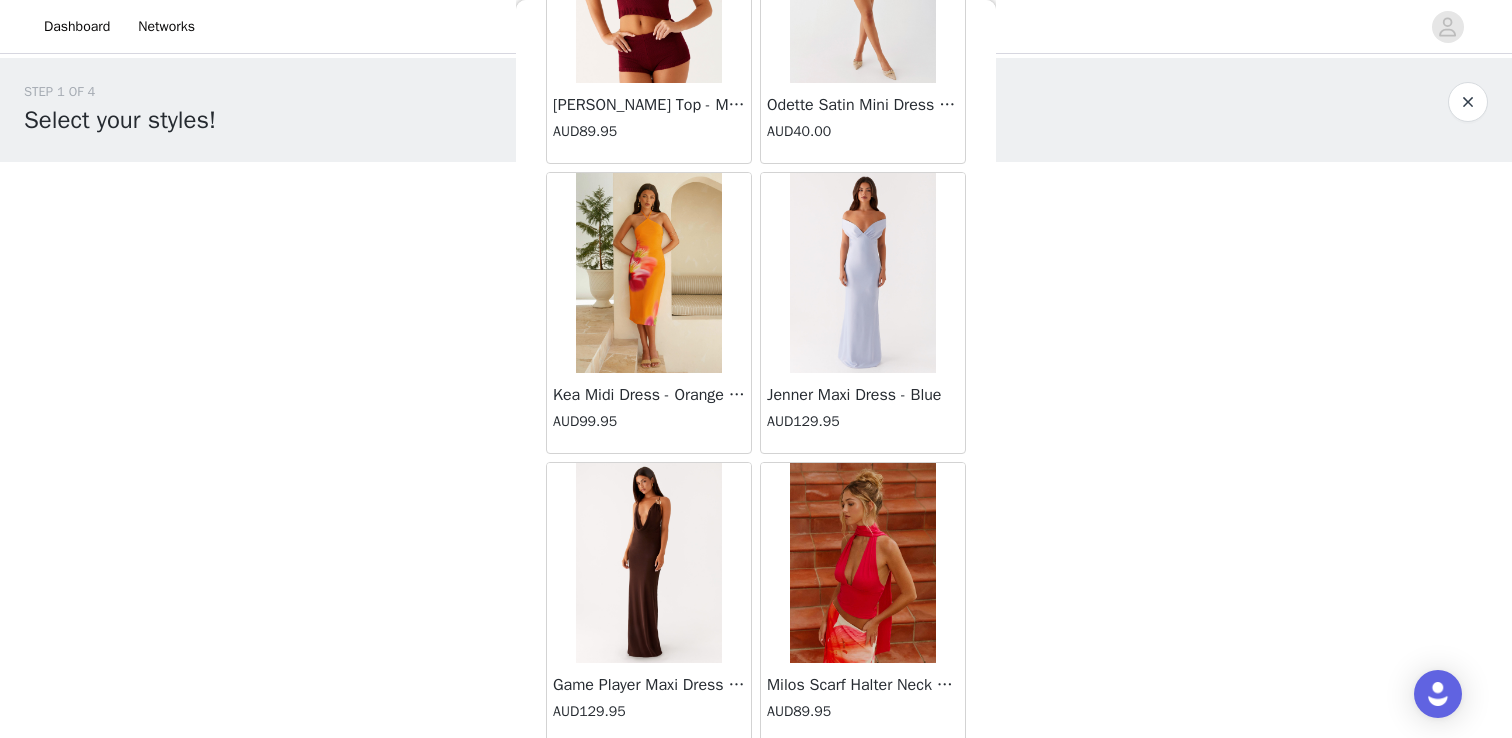 scroll, scrollTop: 86422, scrollLeft: 0, axis: vertical 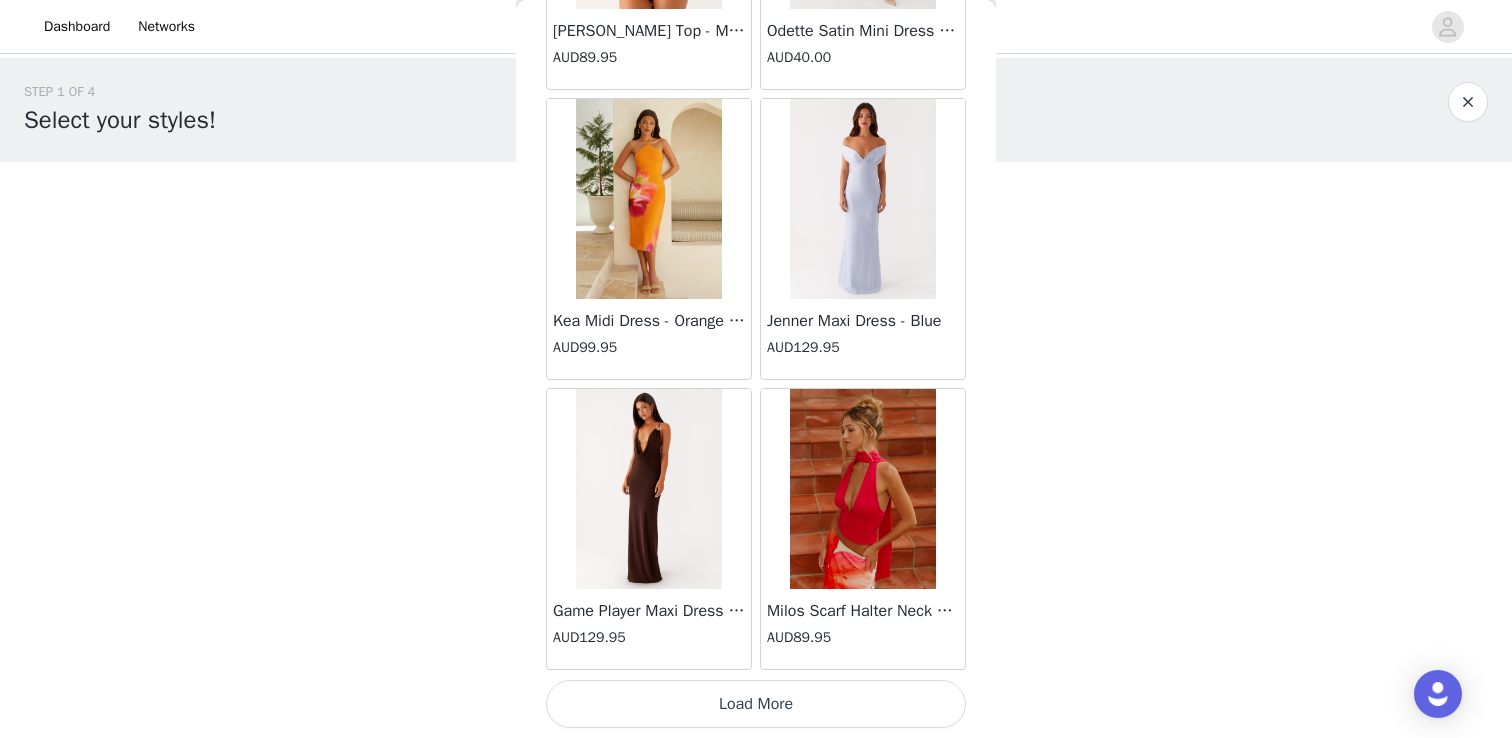 click on "Load More" at bounding box center (756, 704) 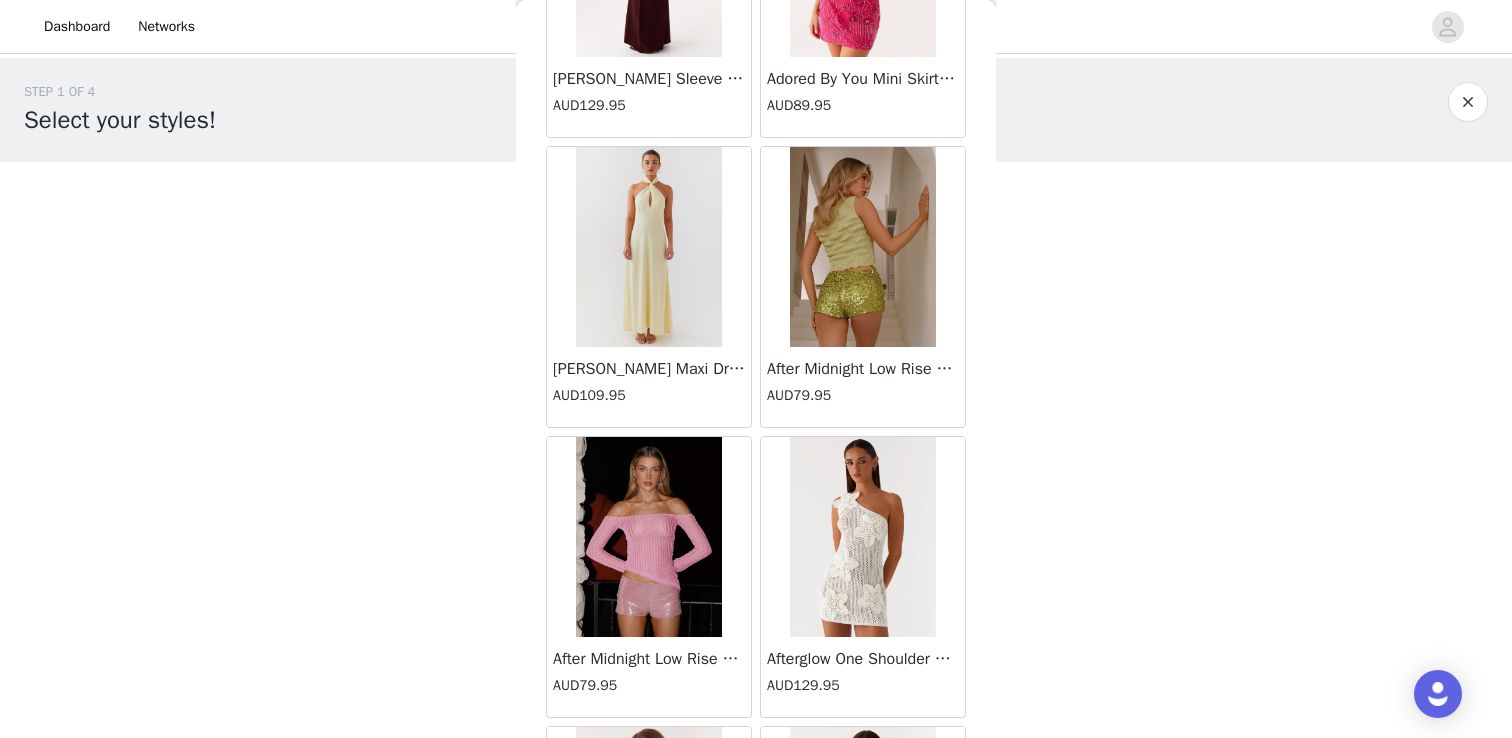 scroll, scrollTop: 89316, scrollLeft: 0, axis: vertical 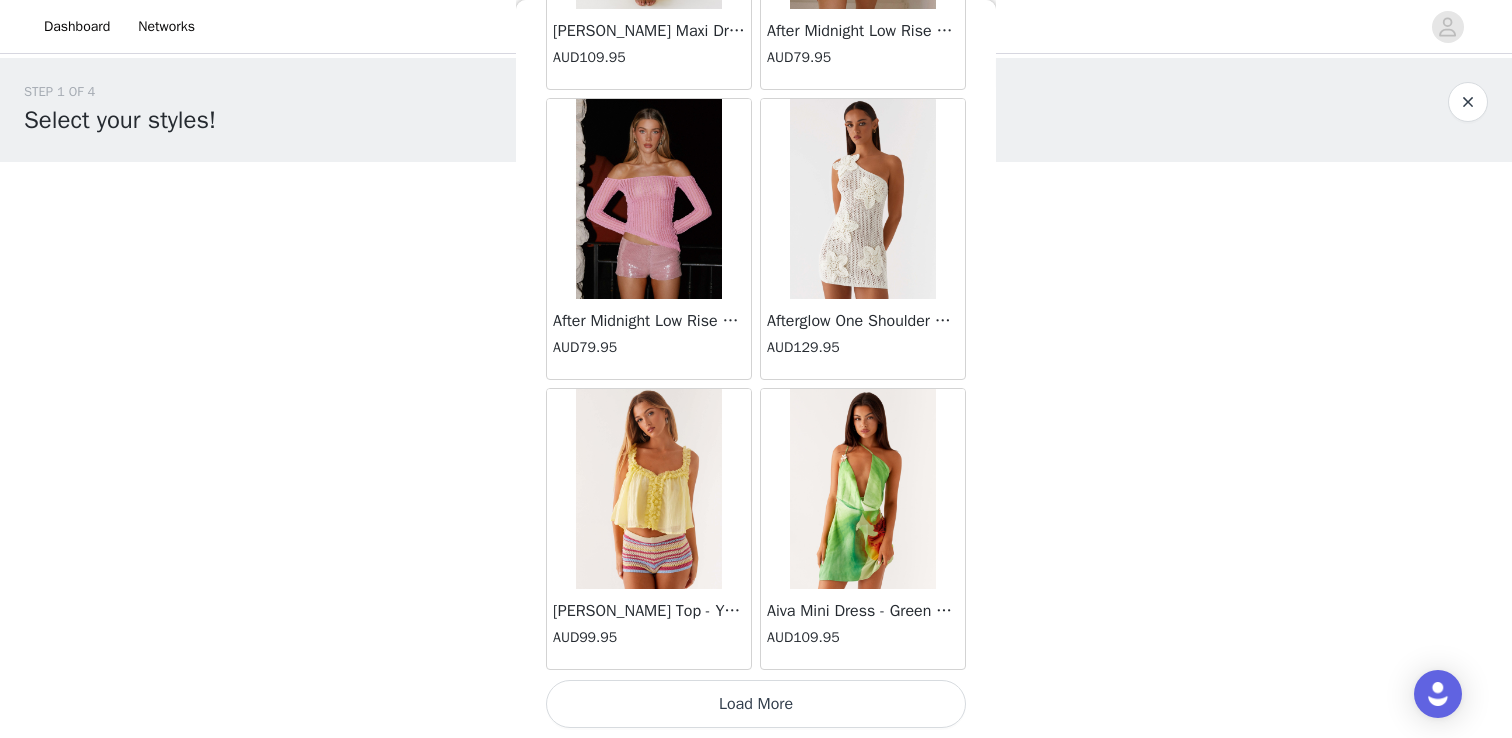 click on "Load More" at bounding box center [756, 704] 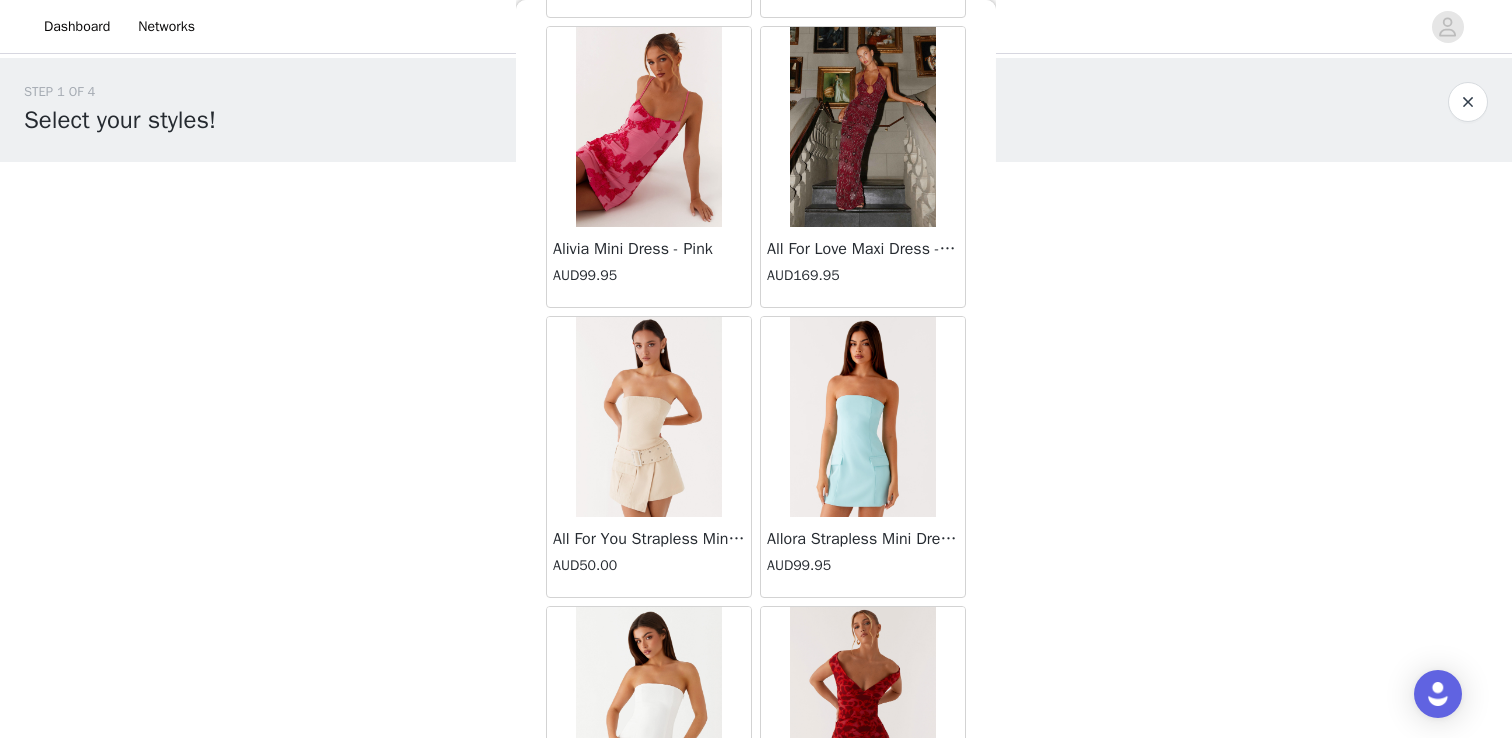 scroll, scrollTop: 92222, scrollLeft: 0, axis: vertical 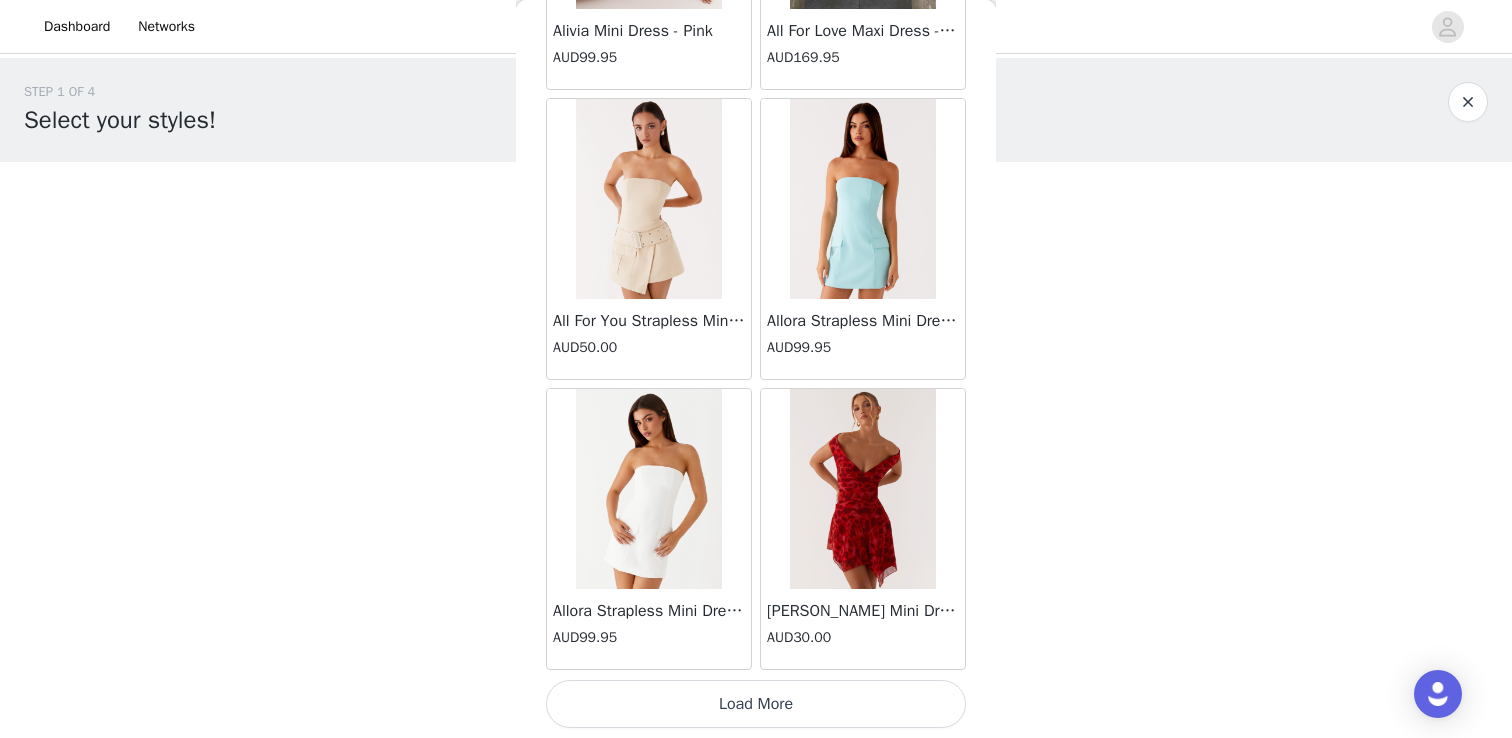 click on "Load More" at bounding box center (756, 704) 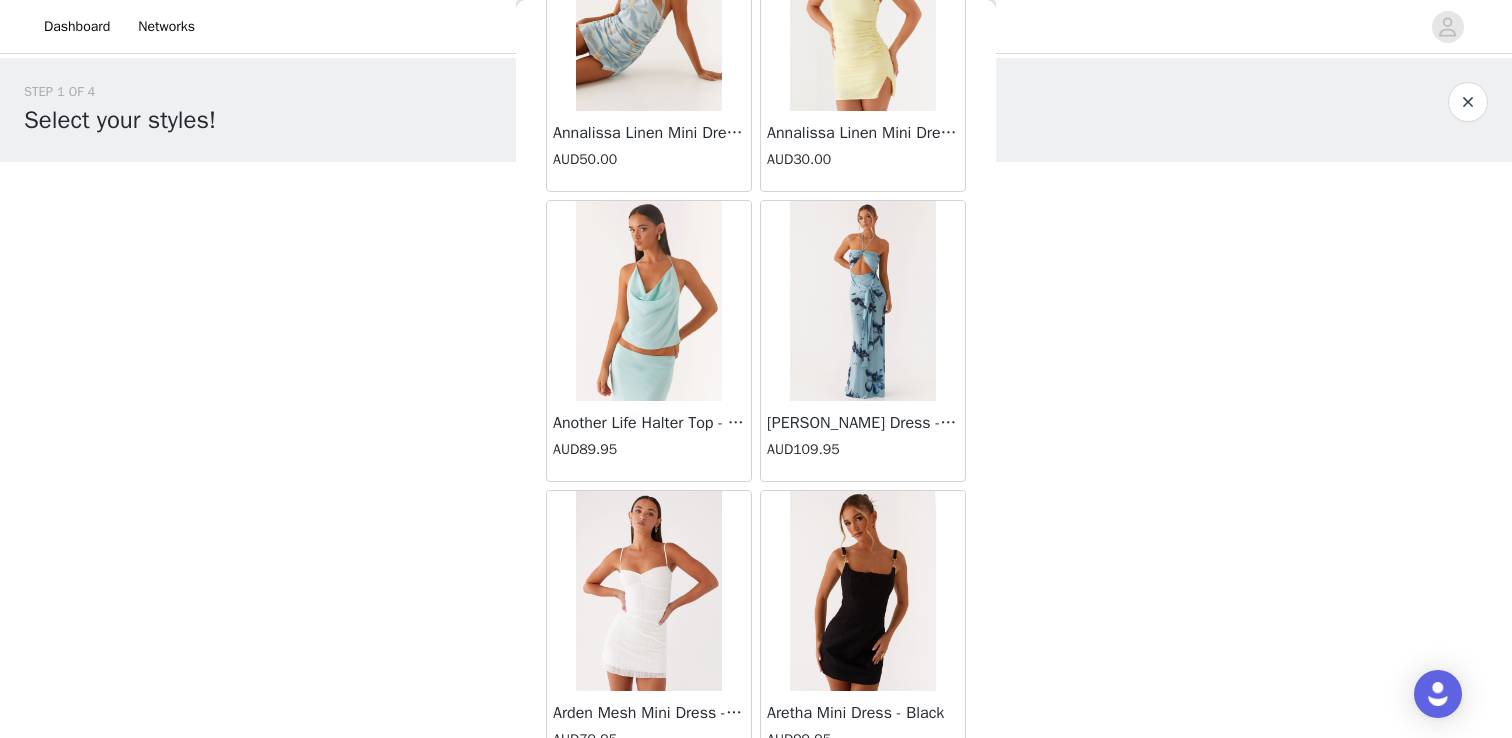 scroll, scrollTop: 95122, scrollLeft: 0, axis: vertical 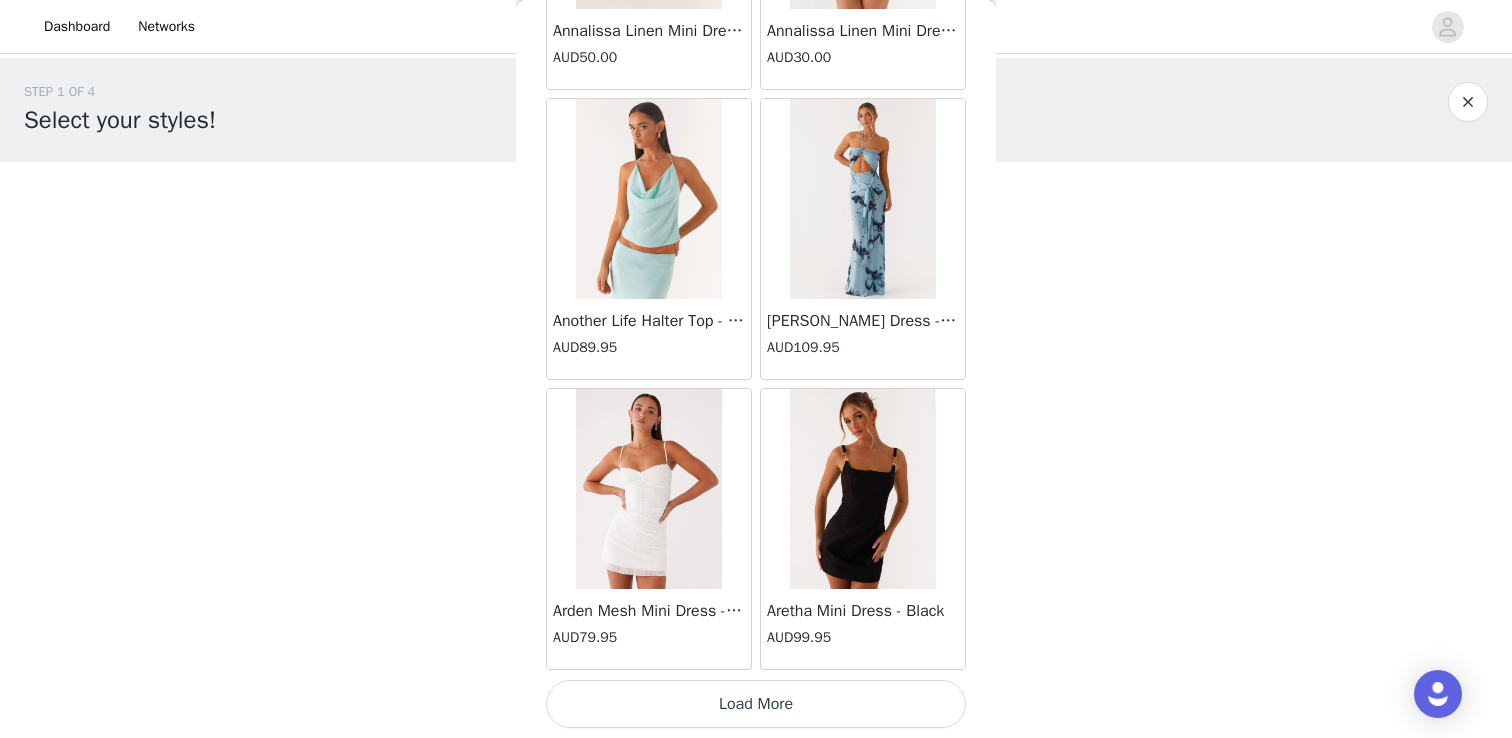 click on "Load More" at bounding box center [756, 704] 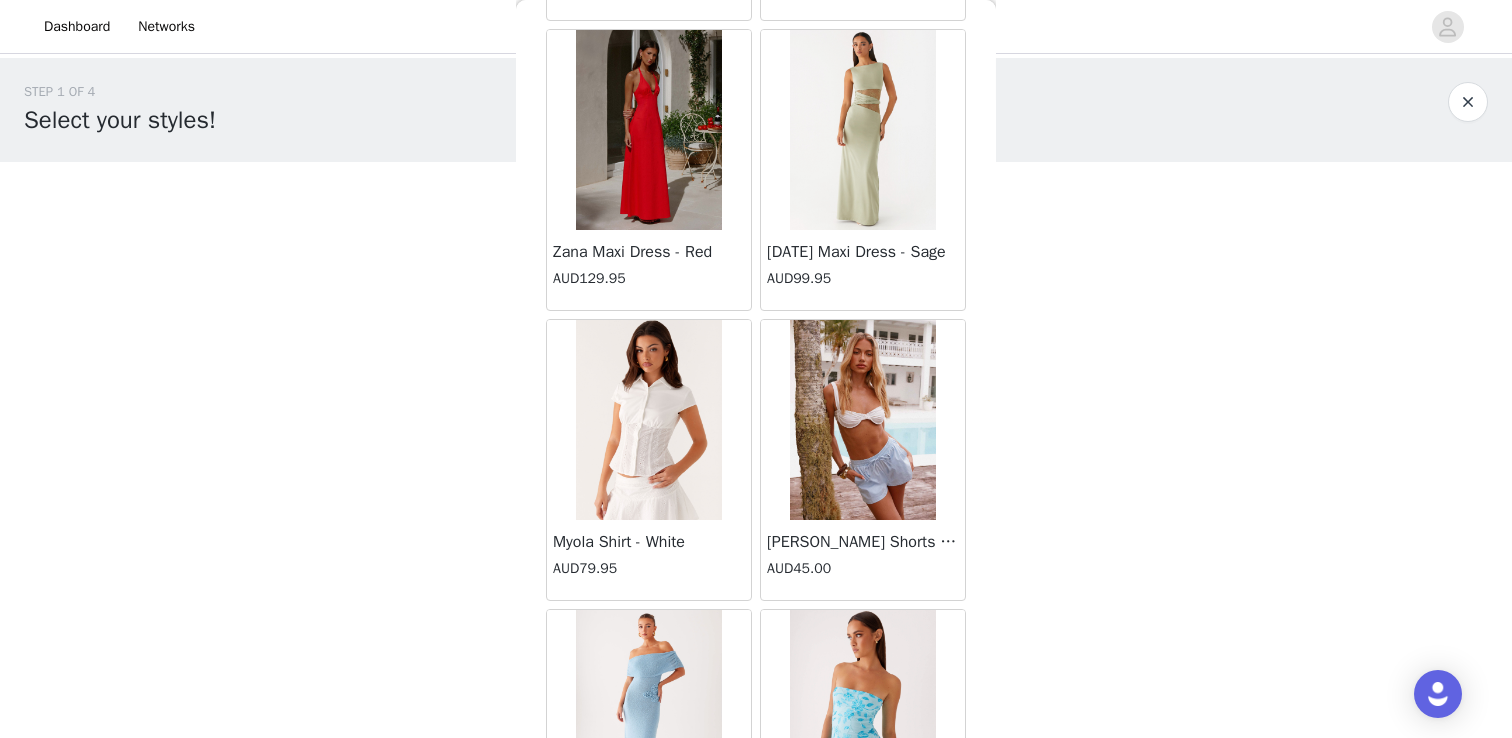 scroll, scrollTop: 25335, scrollLeft: 0, axis: vertical 